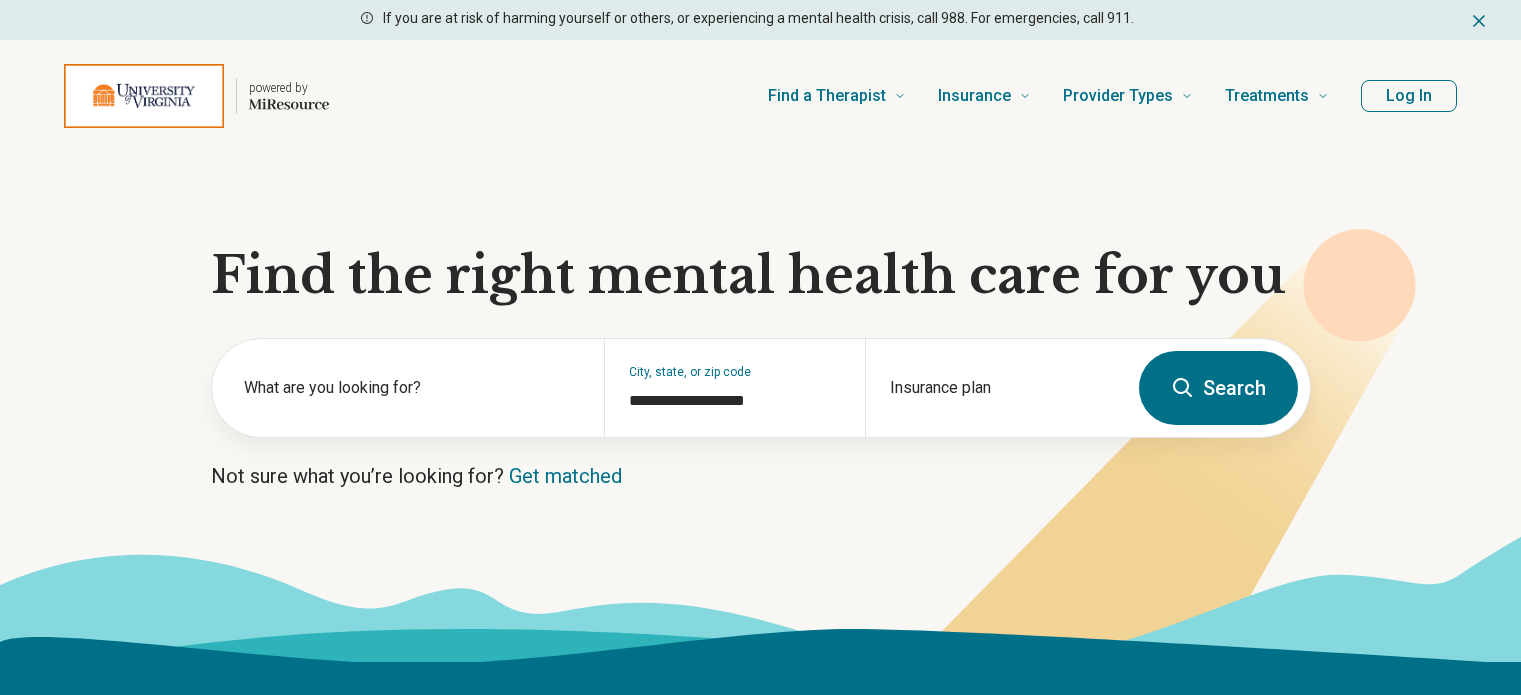 scroll, scrollTop: 0, scrollLeft: 0, axis: both 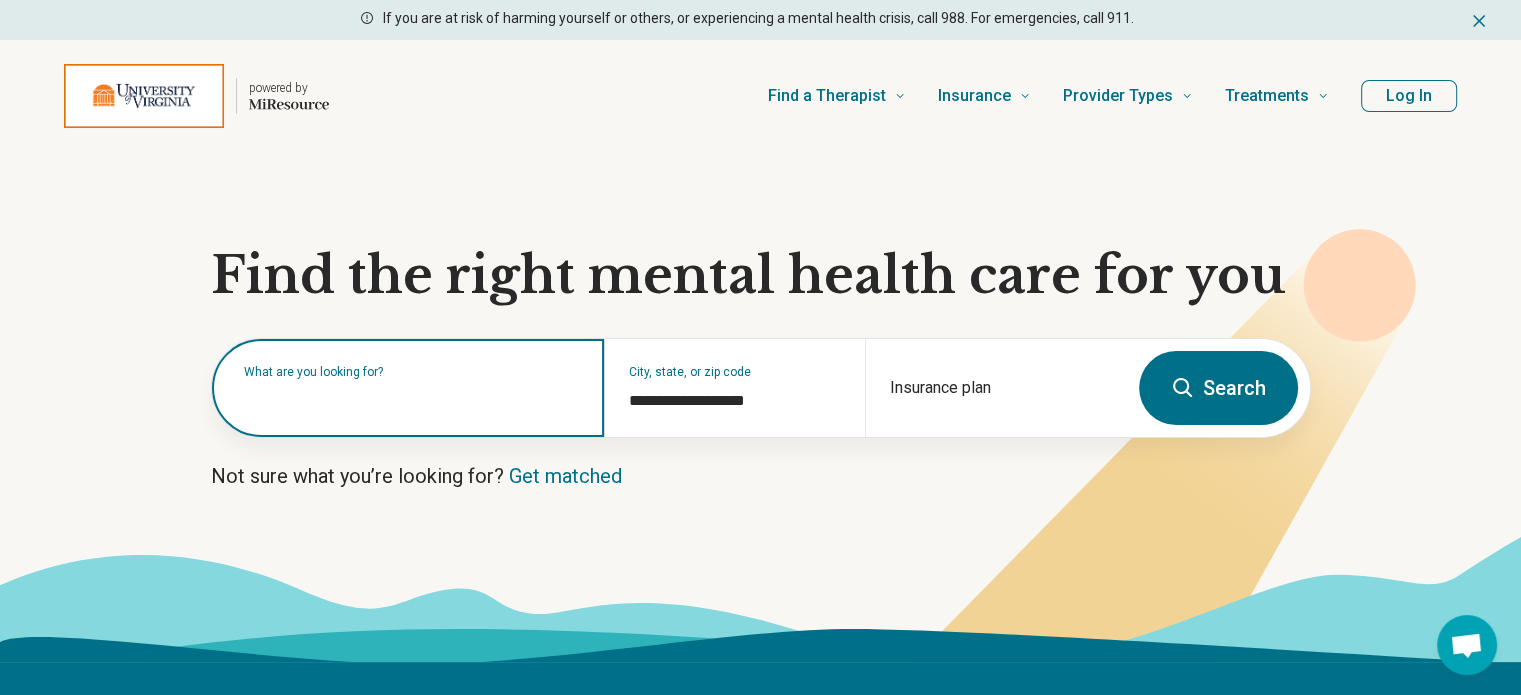 click at bounding box center (412, 398) 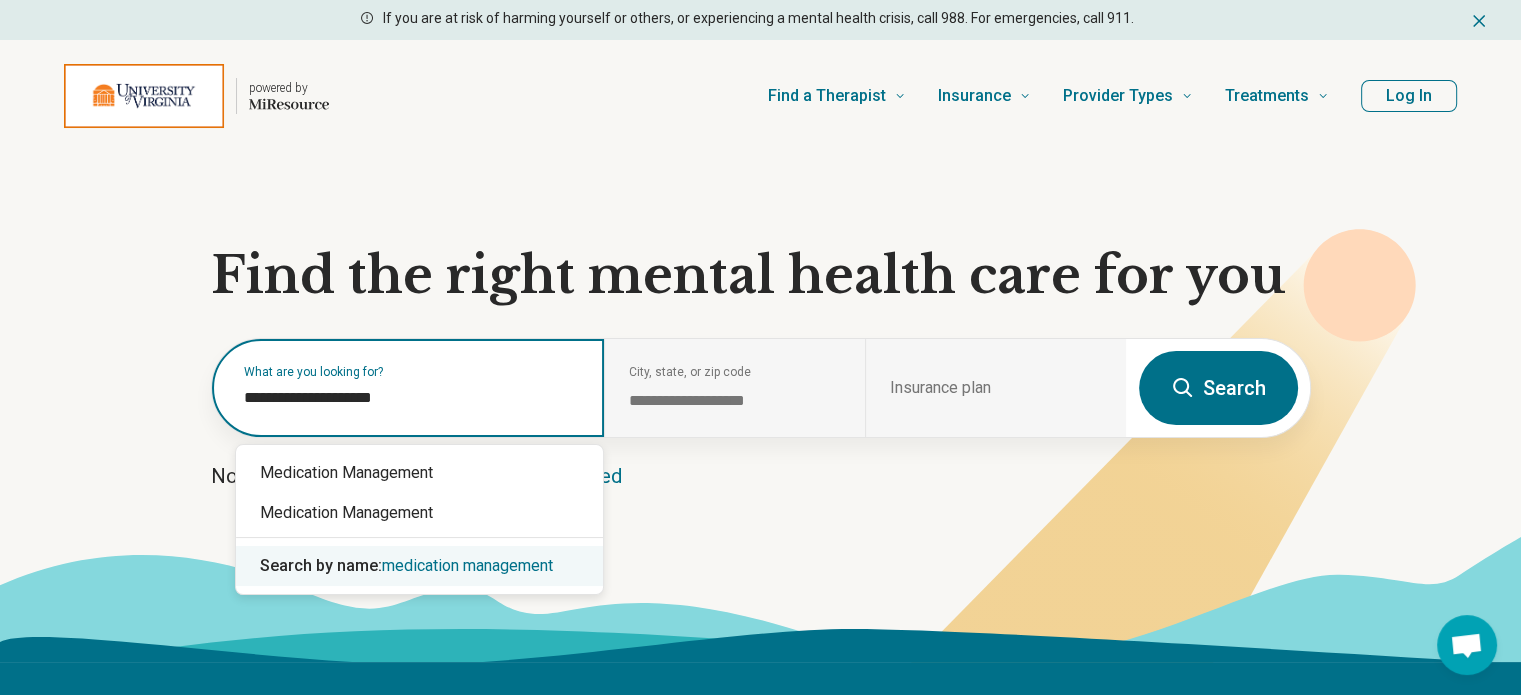 type on "**********" 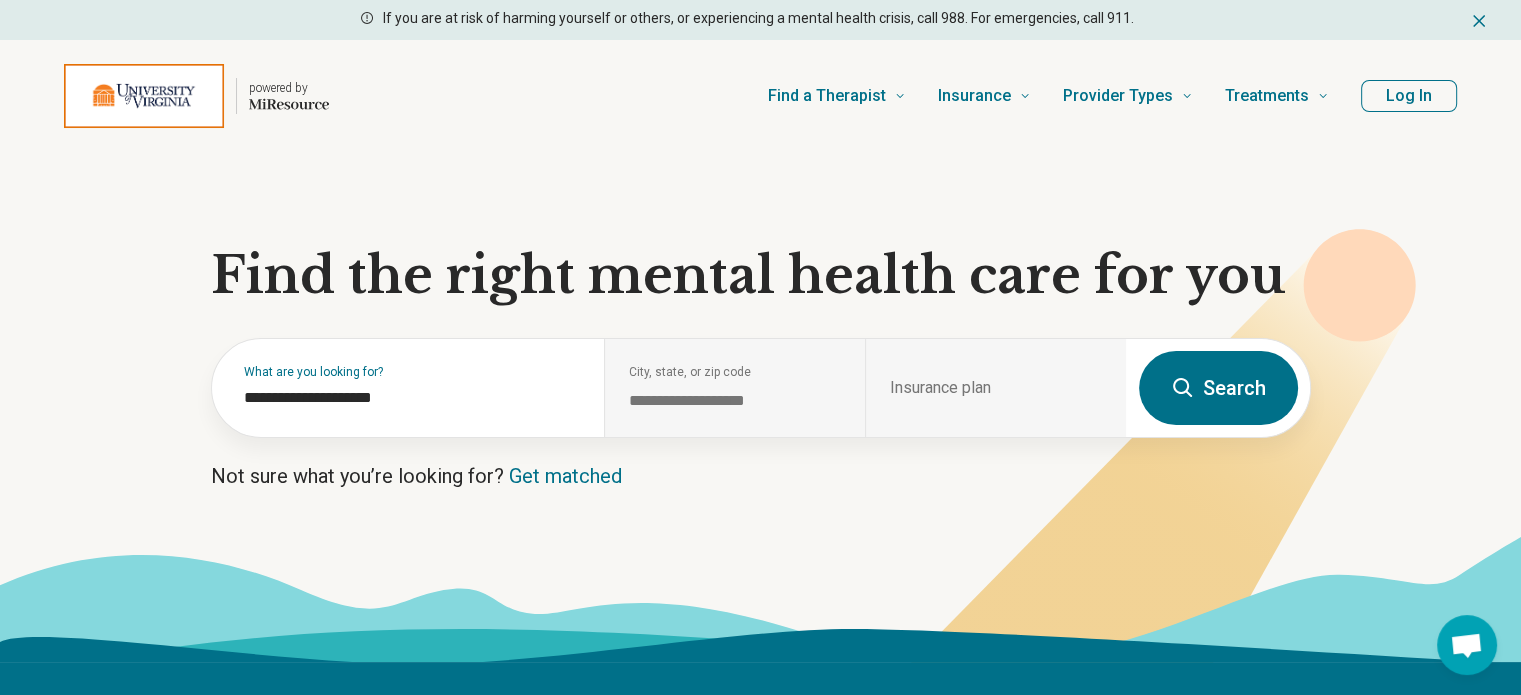 click 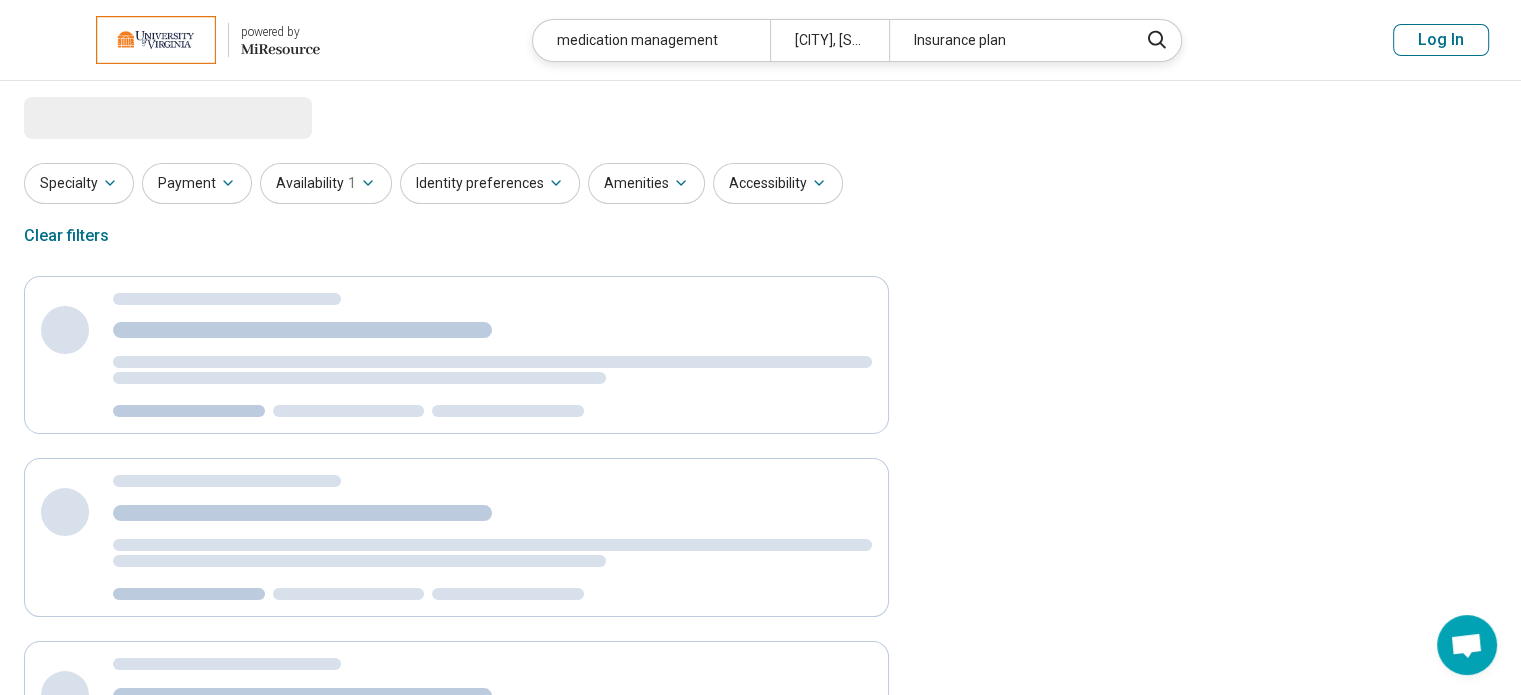 select on "***" 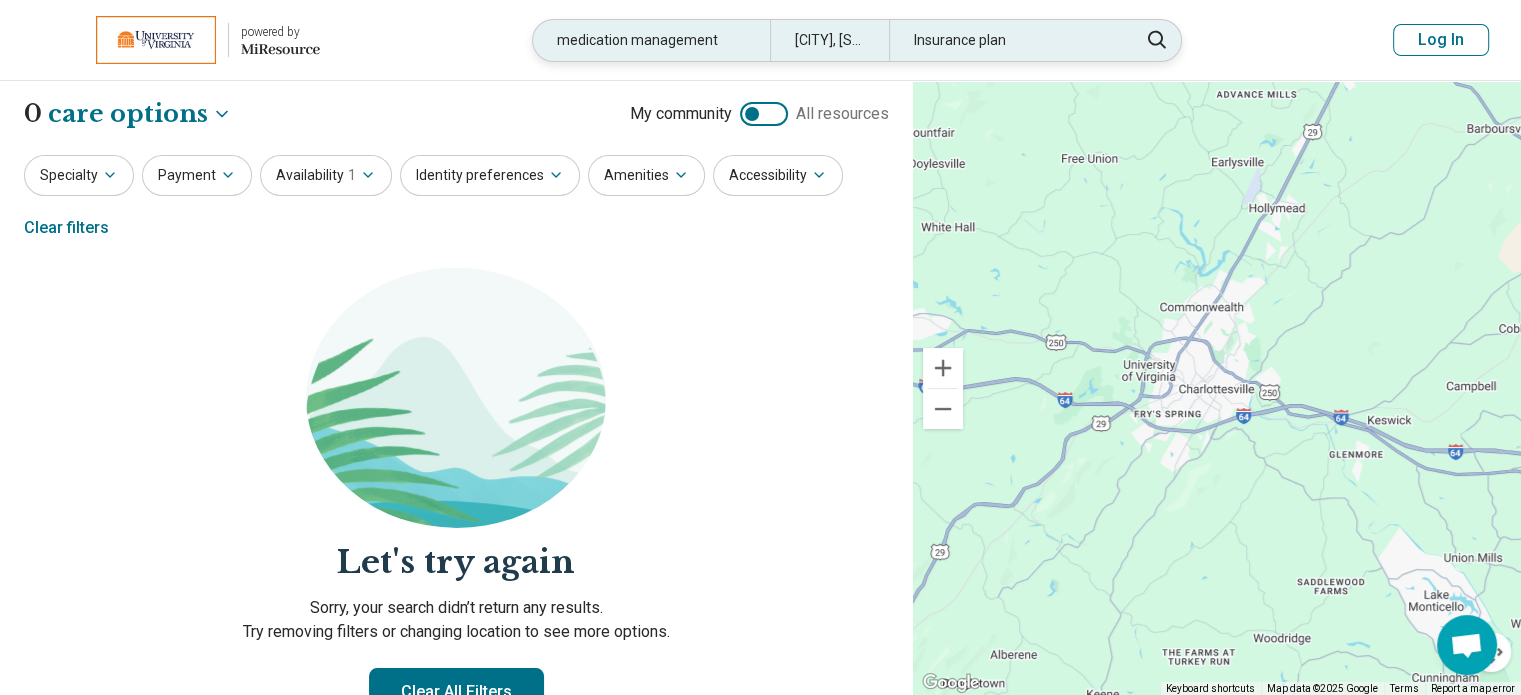 click on "medication management" at bounding box center [651, 40] 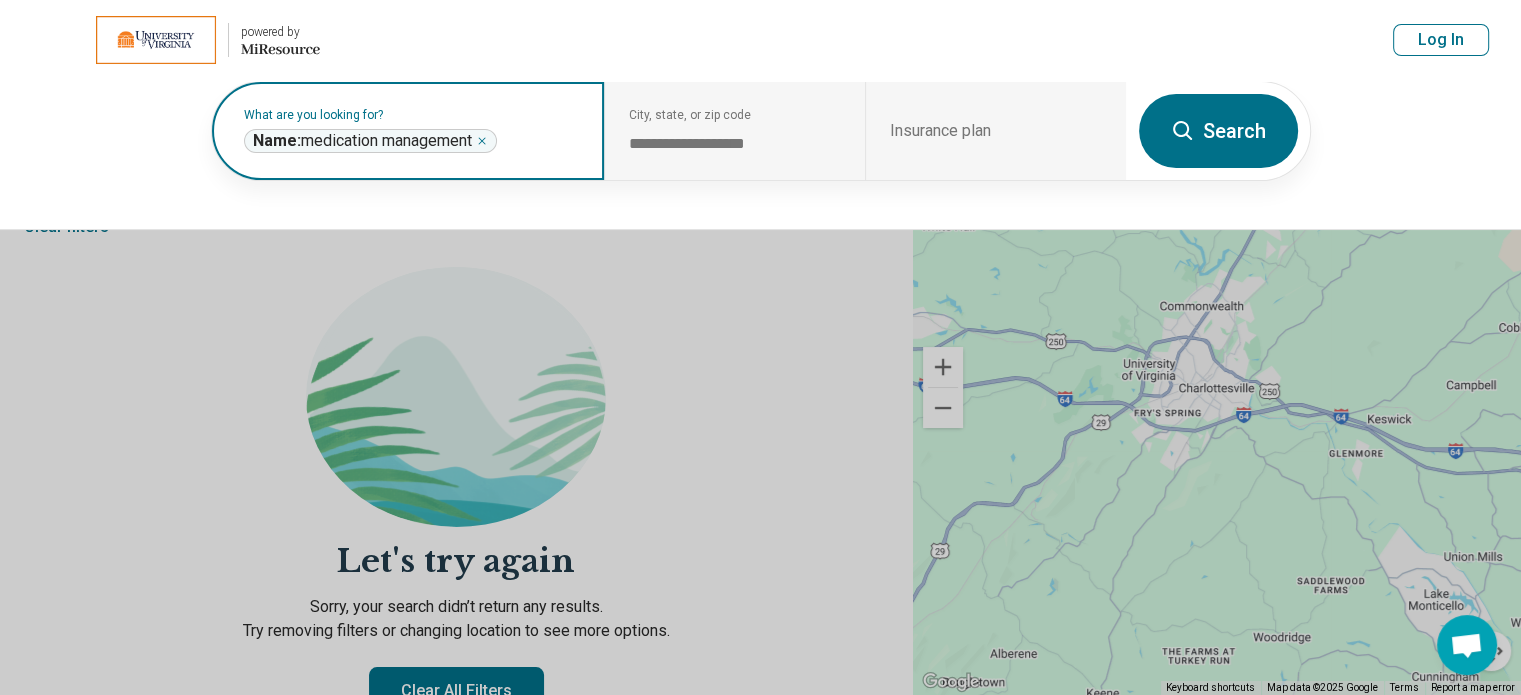 click 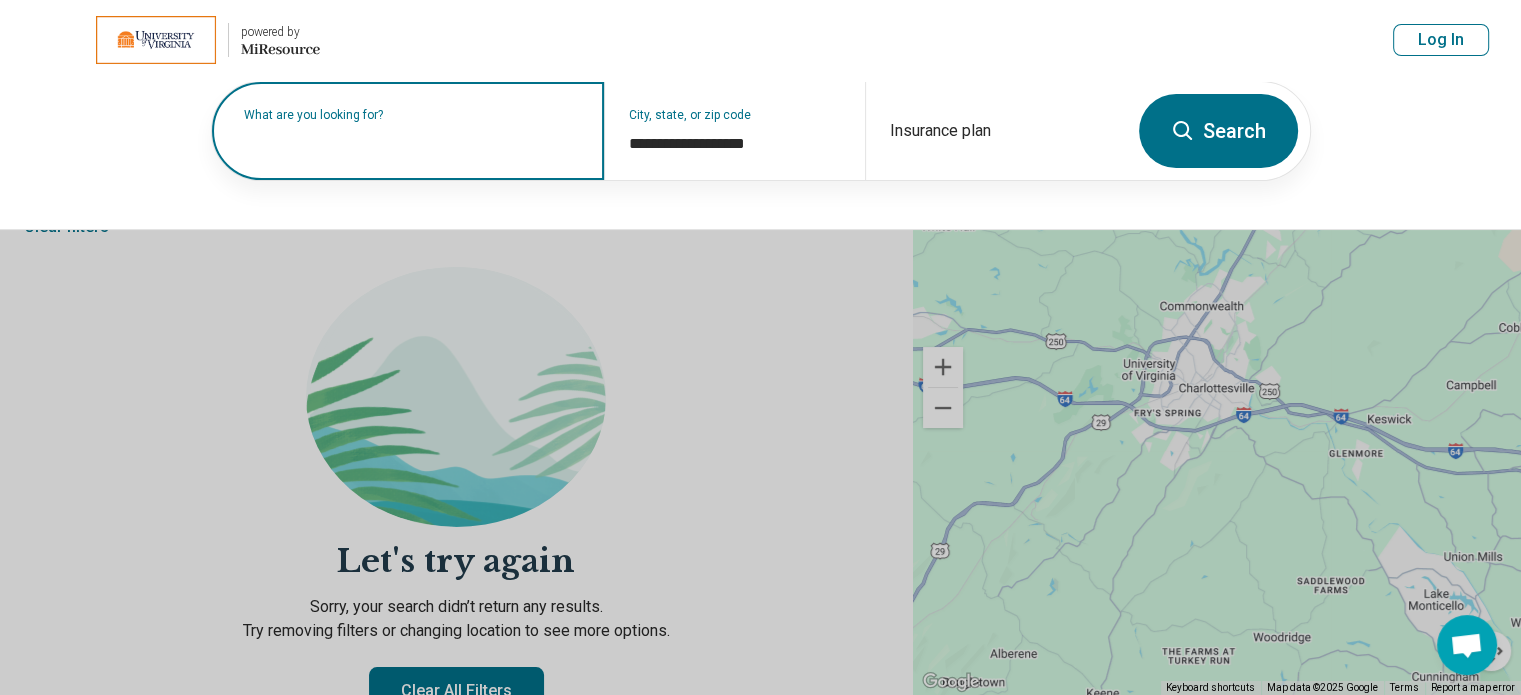 click on "Search" at bounding box center [1218, 131] 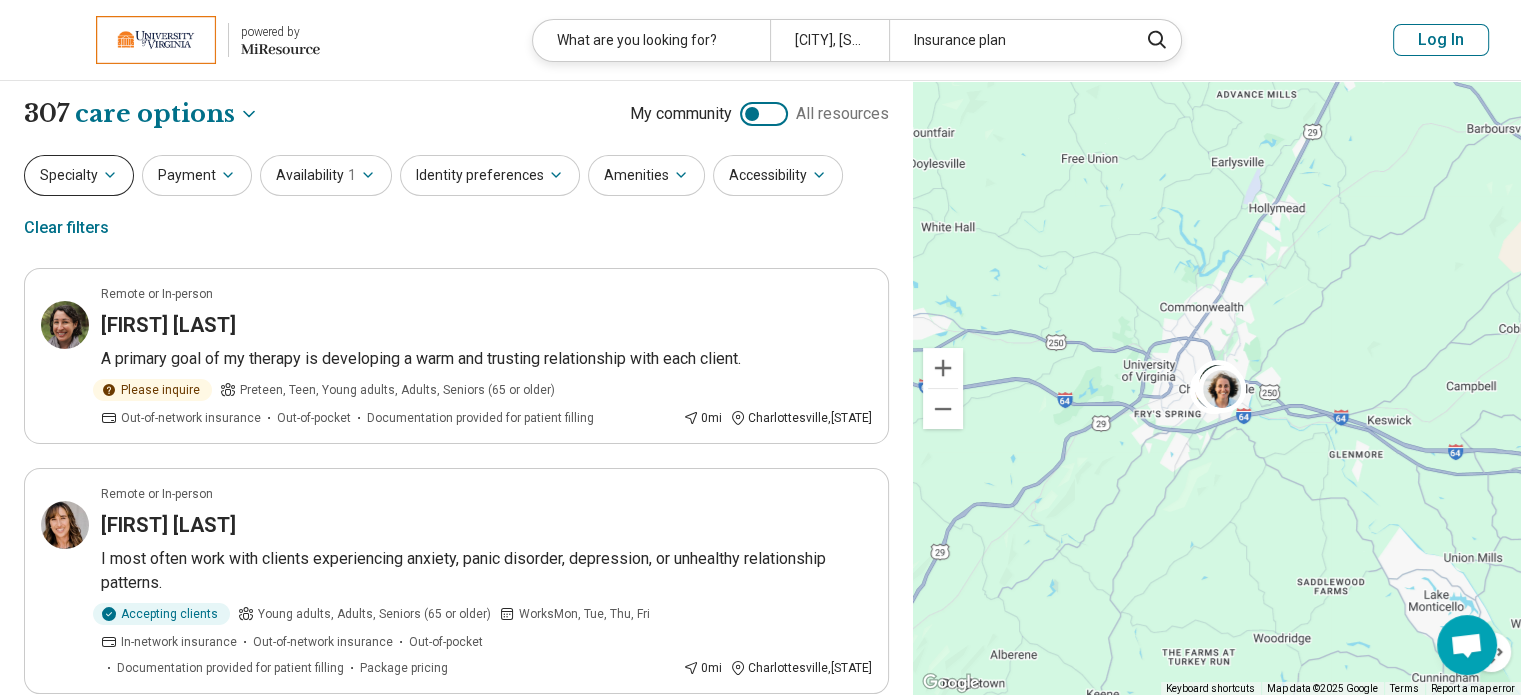 click on "Specialty" at bounding box center [79, 175] 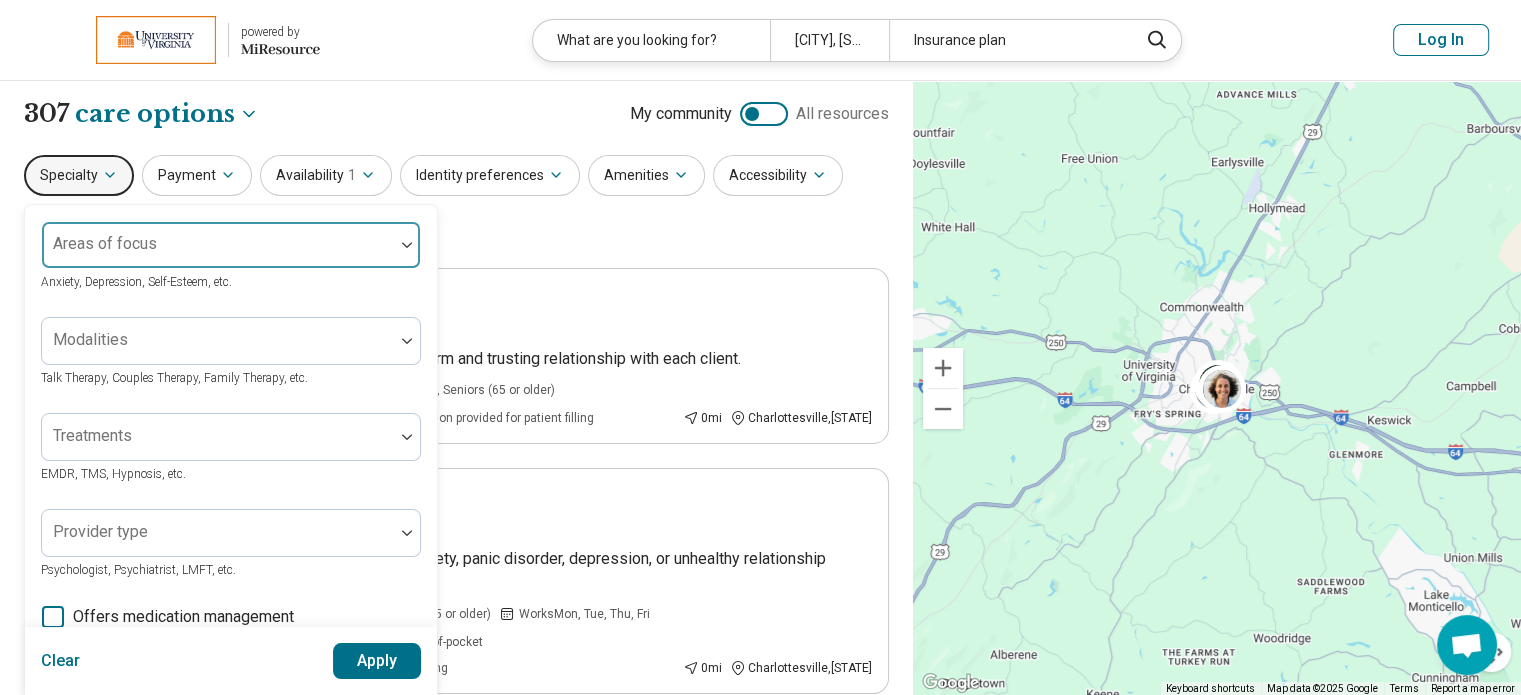 click at bounding box center (218, 253) 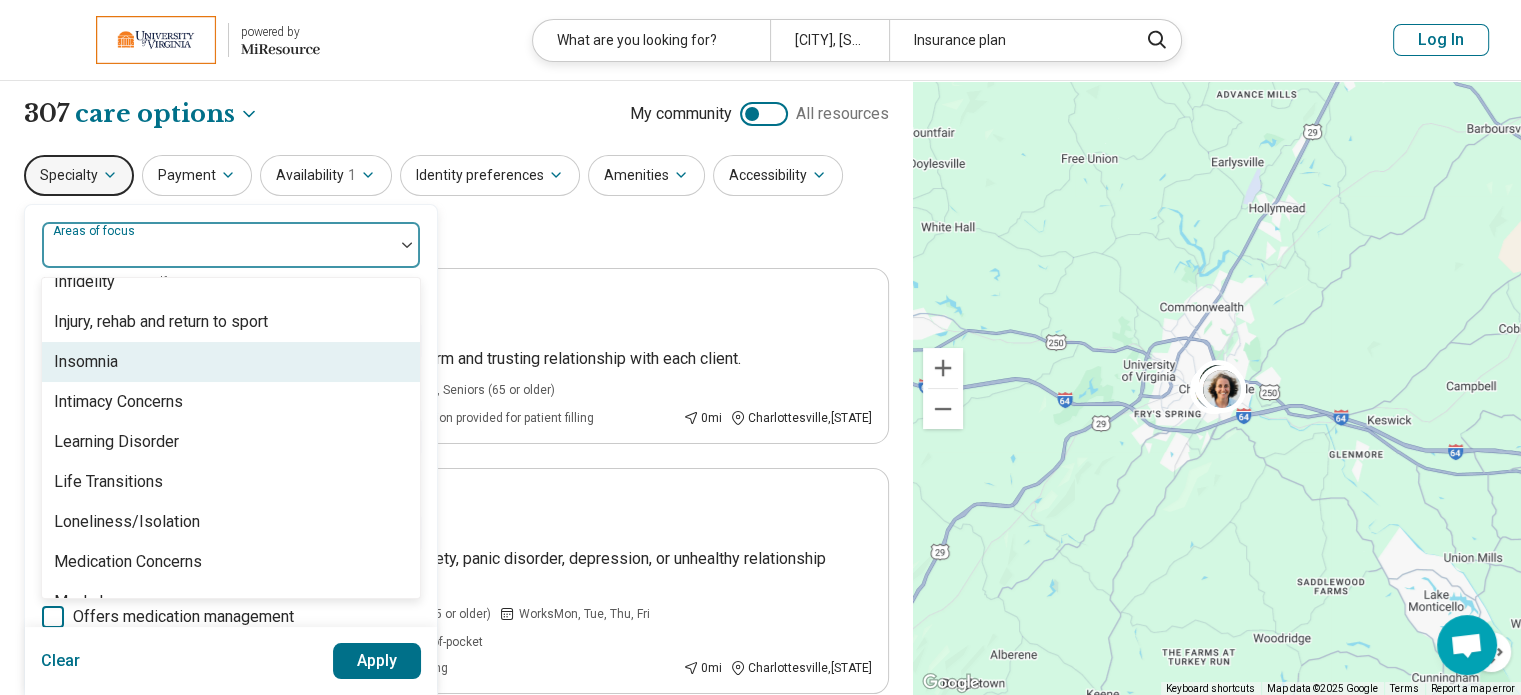 scroll, scrollTop: 2000, scrollLeft: 0, axis: vertical 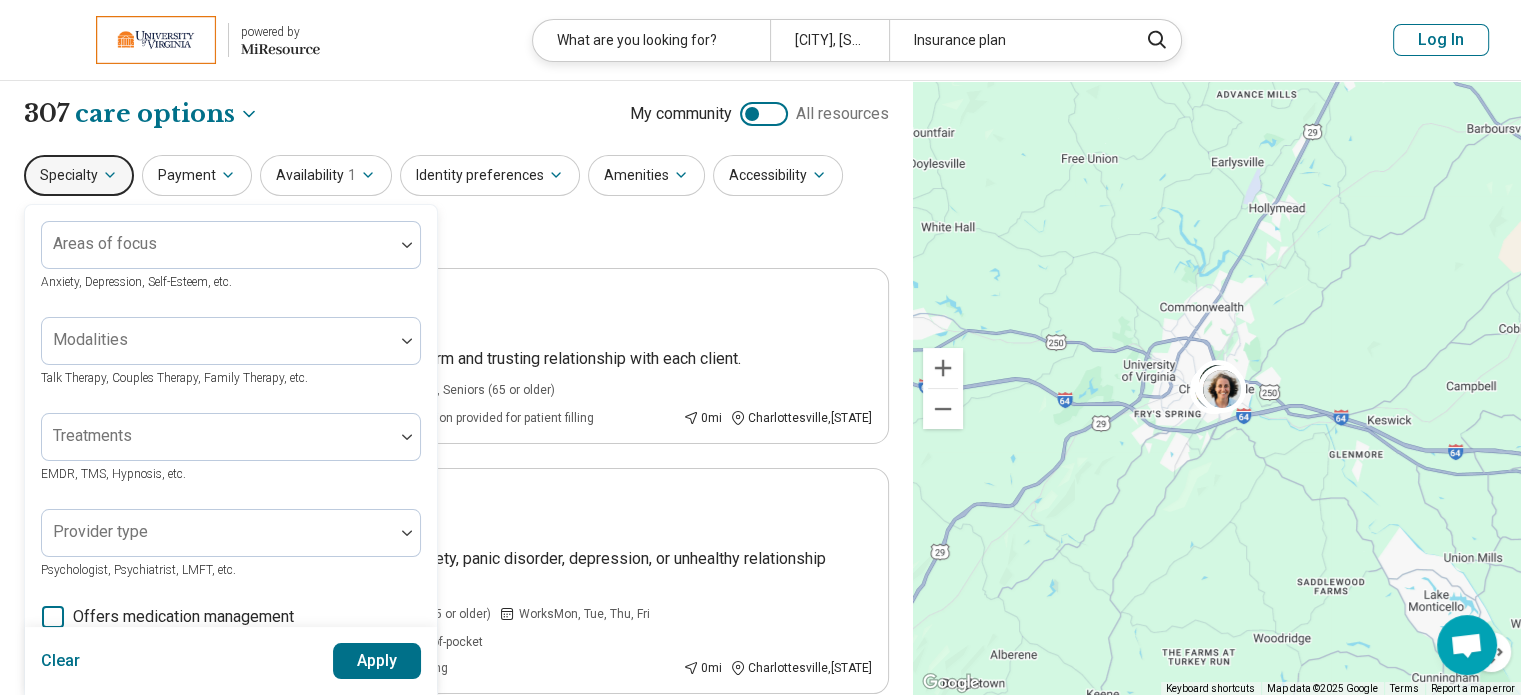 click on "Specialty Areas of focus Anxiety, Depression, Self-Esteem, etc. Modalities Talk Therapy, Couples Therapy, Family Therapy, etc. Treatments EMDR, TMS, Hypnosis, etc. Provider type Psychologist, Psychiatrist, LMFT, etc. Offers medication management Program type Medically unstable Actively suicidal Help with activities of daily living Special groups Body positivity, People with disabilities, Active duty military, etc. Age groups Clear Apply Payment Availability 1 Identity preferences Amenities Accessibility Clear filters" at bounding box center [456, 203] 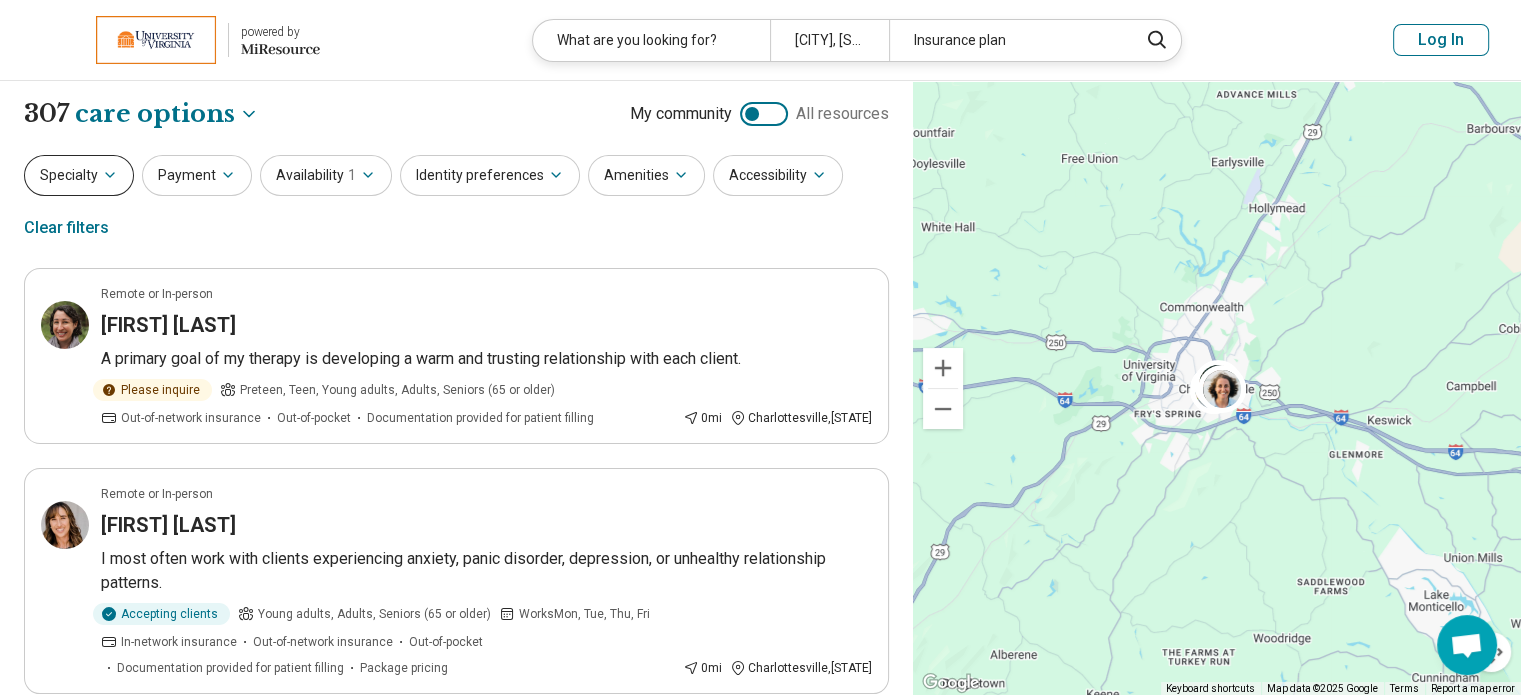 click on "Specialty" at bounding box center (79, 175) 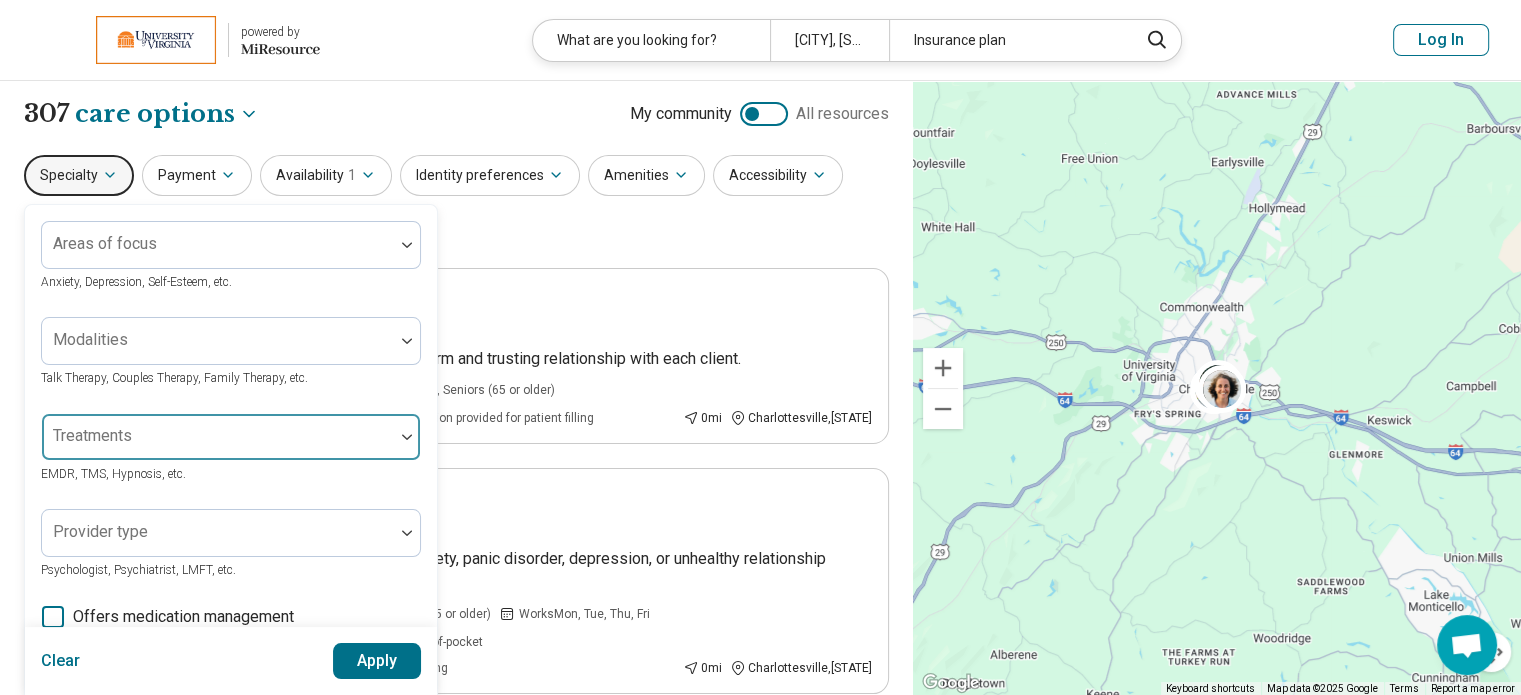 click on "Treatments" at bounding box center (231, 437) 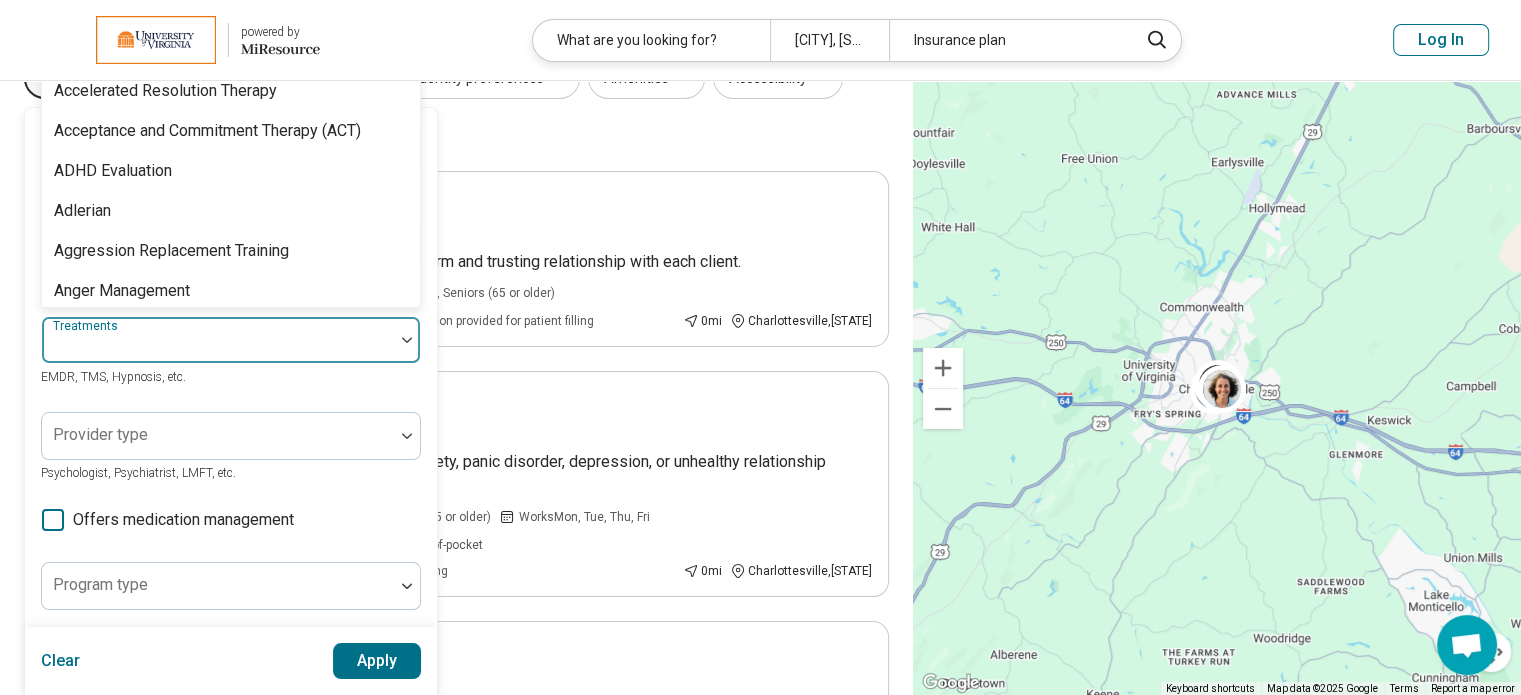 scroll, scrollTop: 103, scrollLeft: 0, axis: vertical 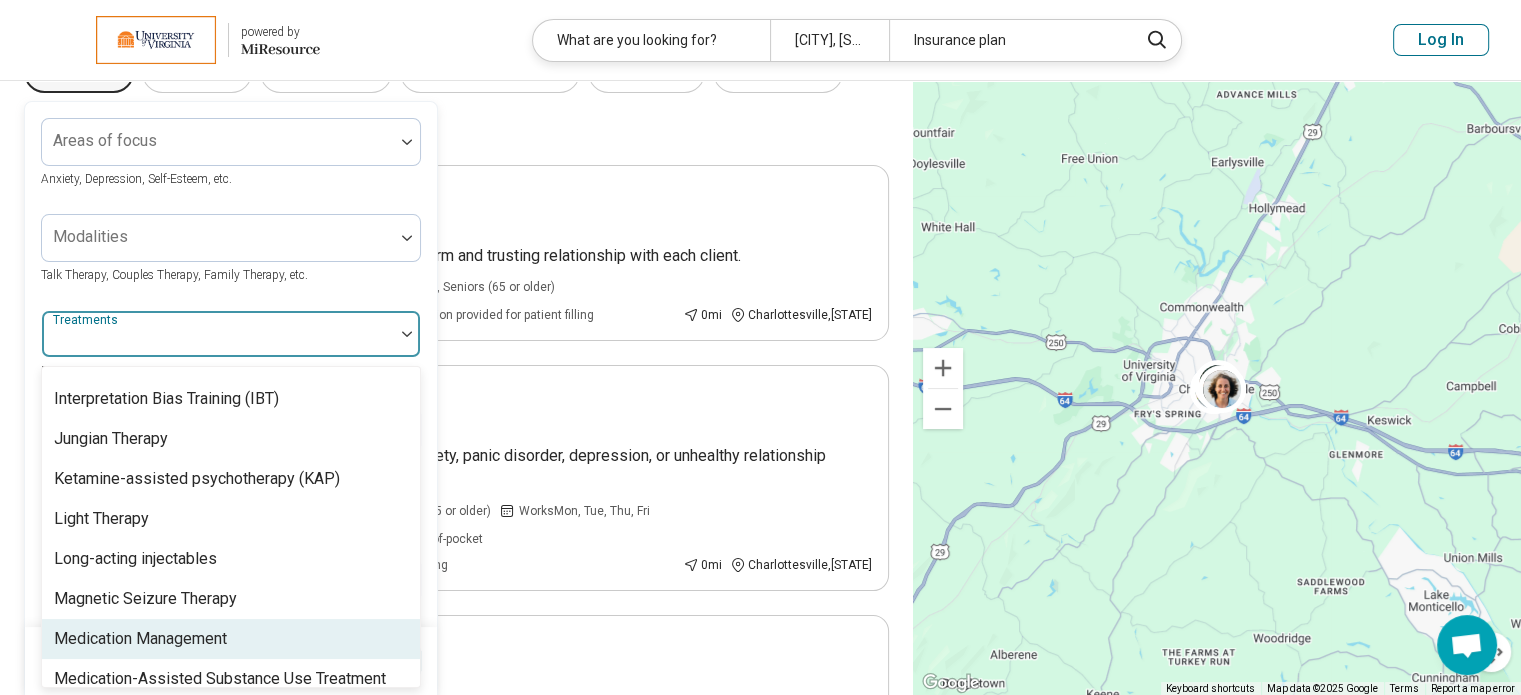 click on "Medication Management" at bounding box center [140, 639] 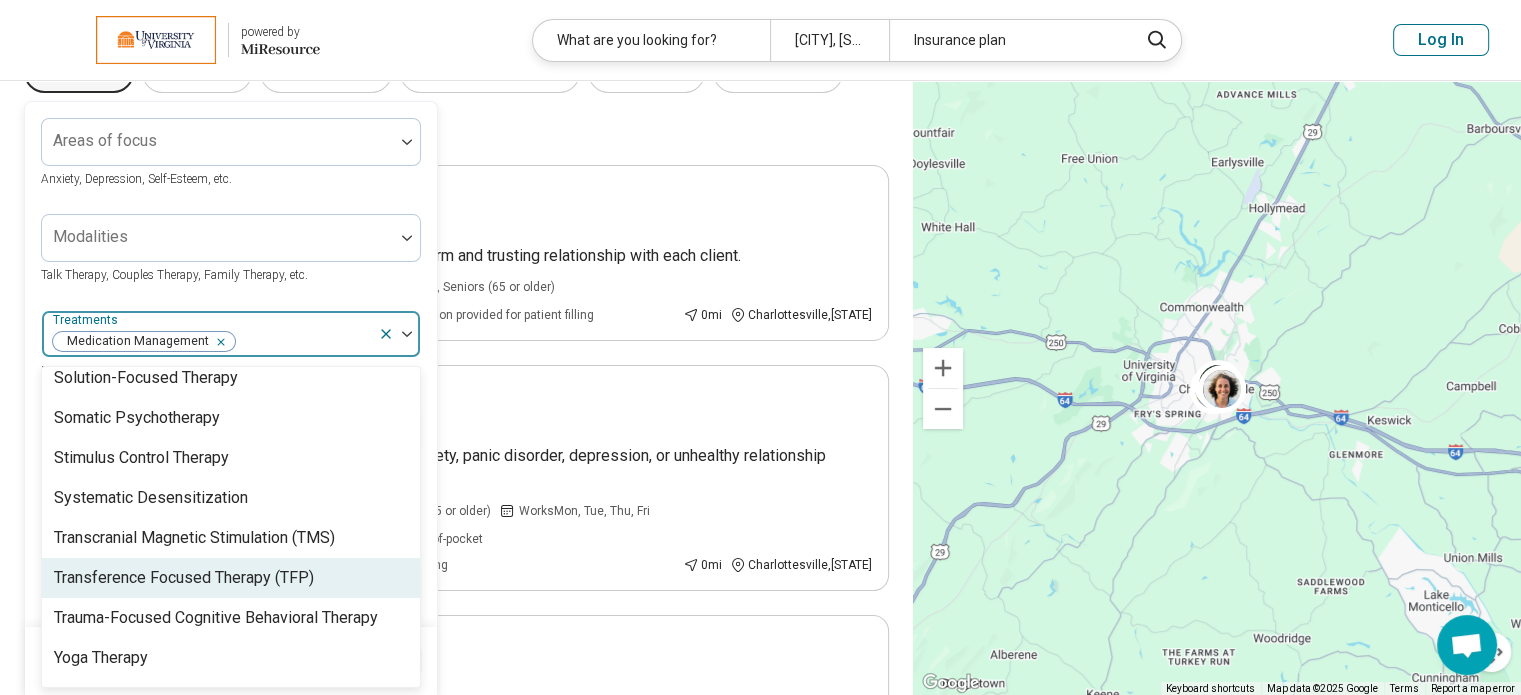 scroll, scrollTop: 3856, scrollLeft: 0, axis: vertical 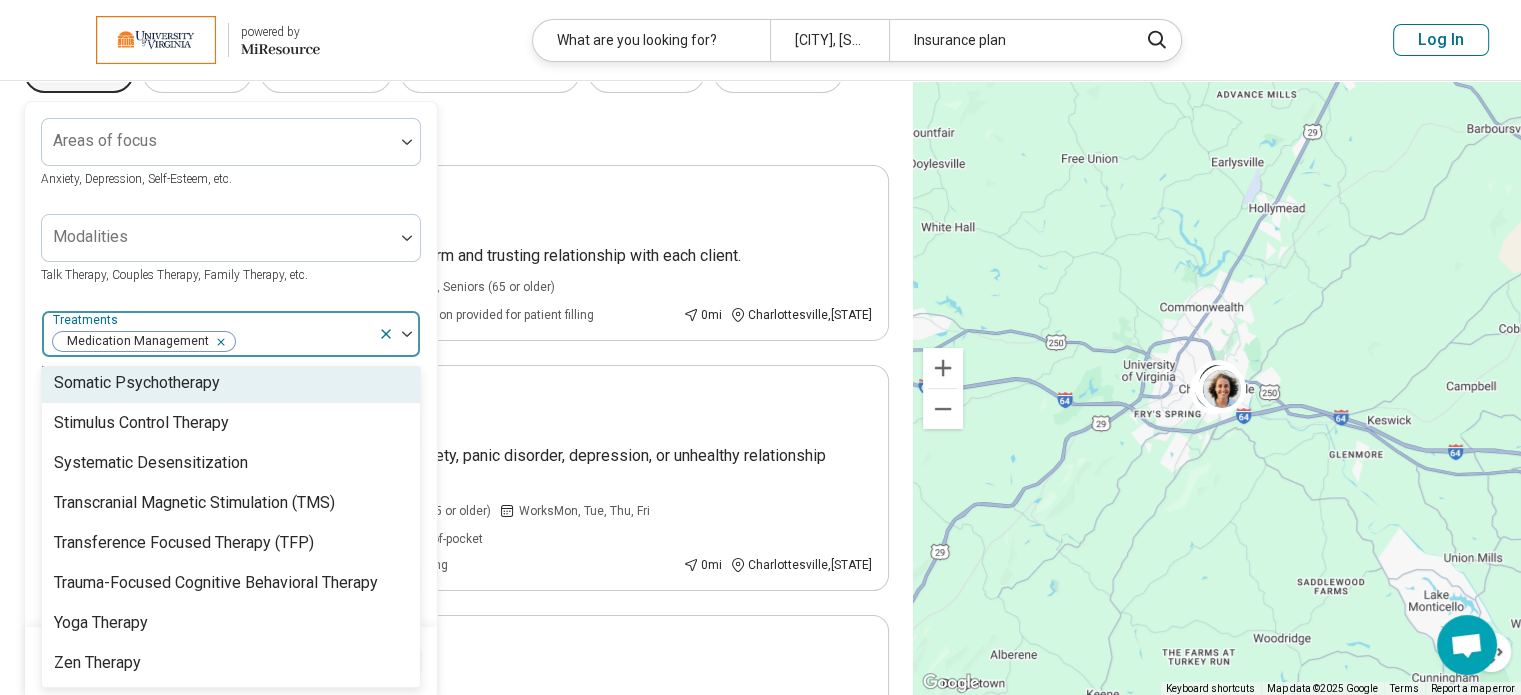 click on "Areas of focus Anxiety, Depression, Self-Esteem, etc." at bounding box center (231, 154) 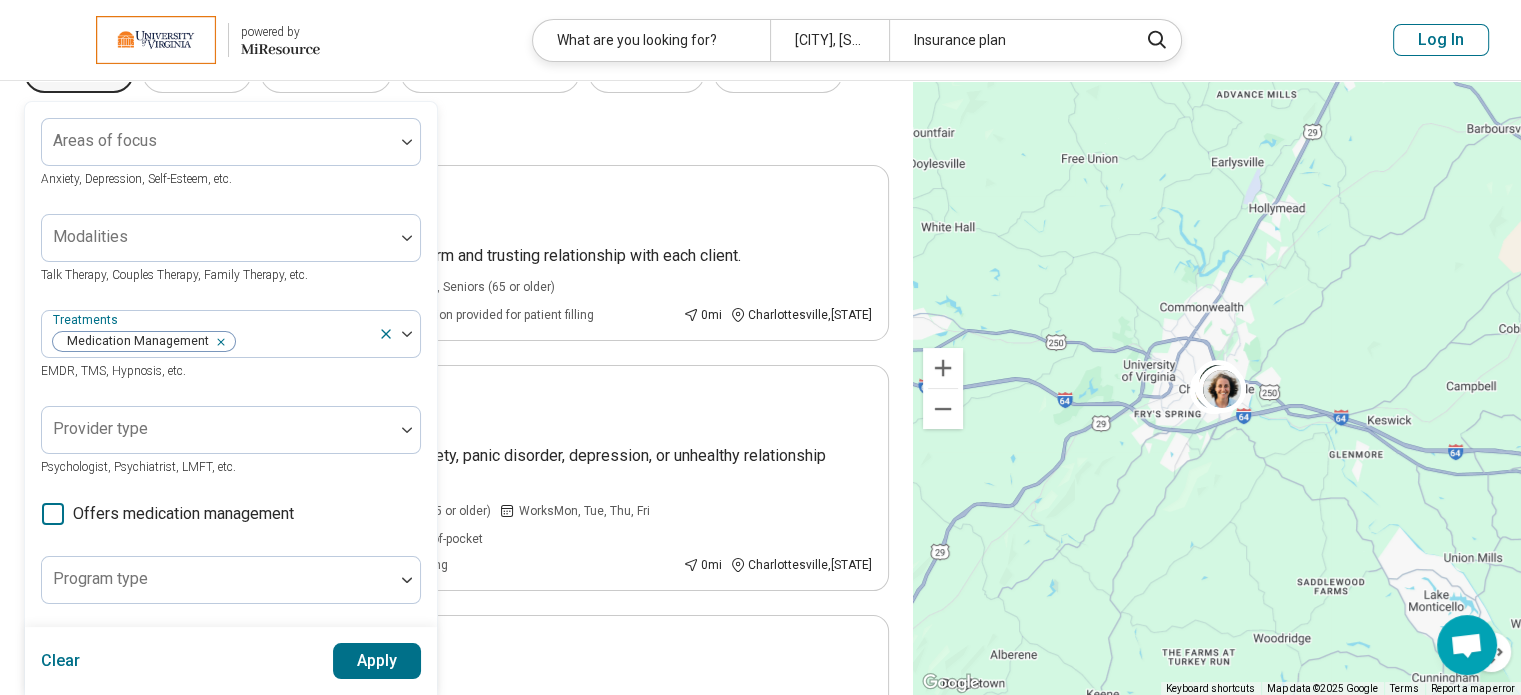click on "Apply" at bounding box center (377, 661) 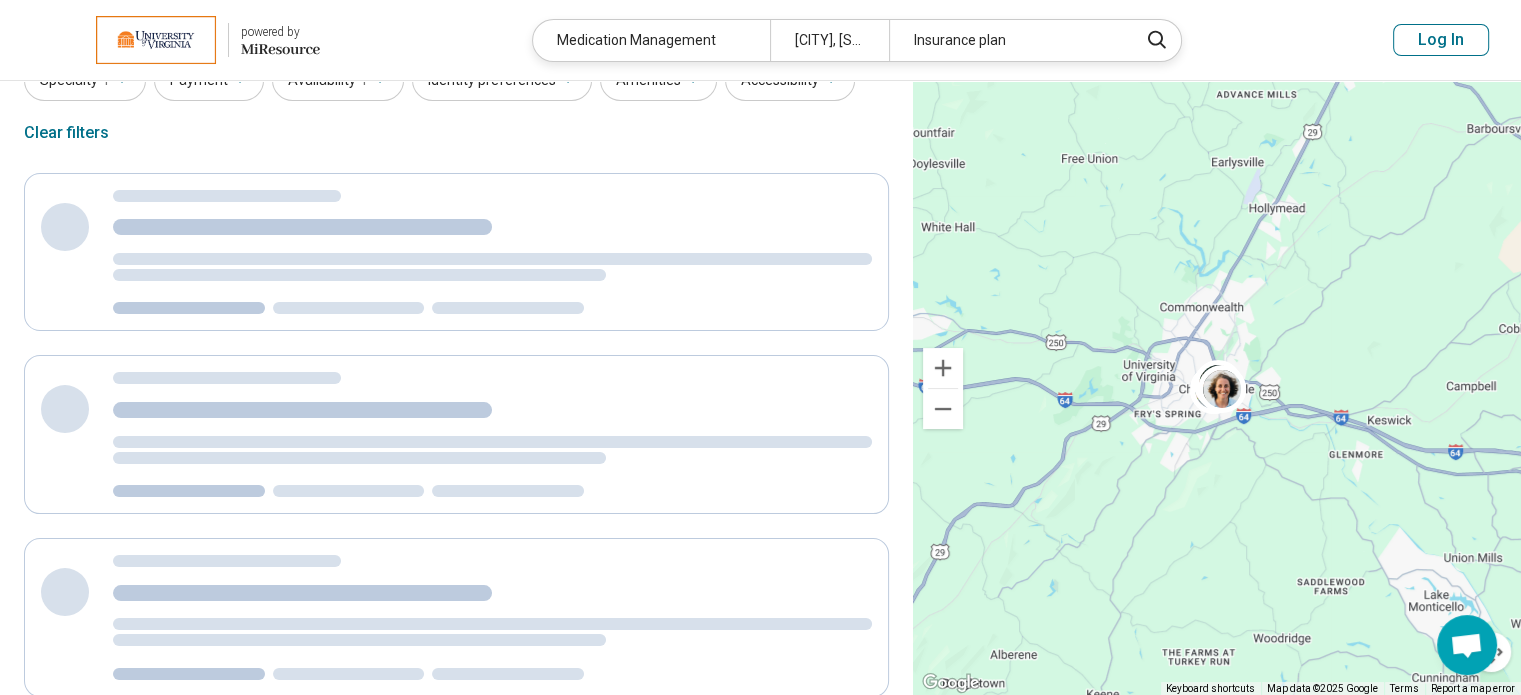 scroll, scrollTop: 0, scrollLeft: 0, axis: both 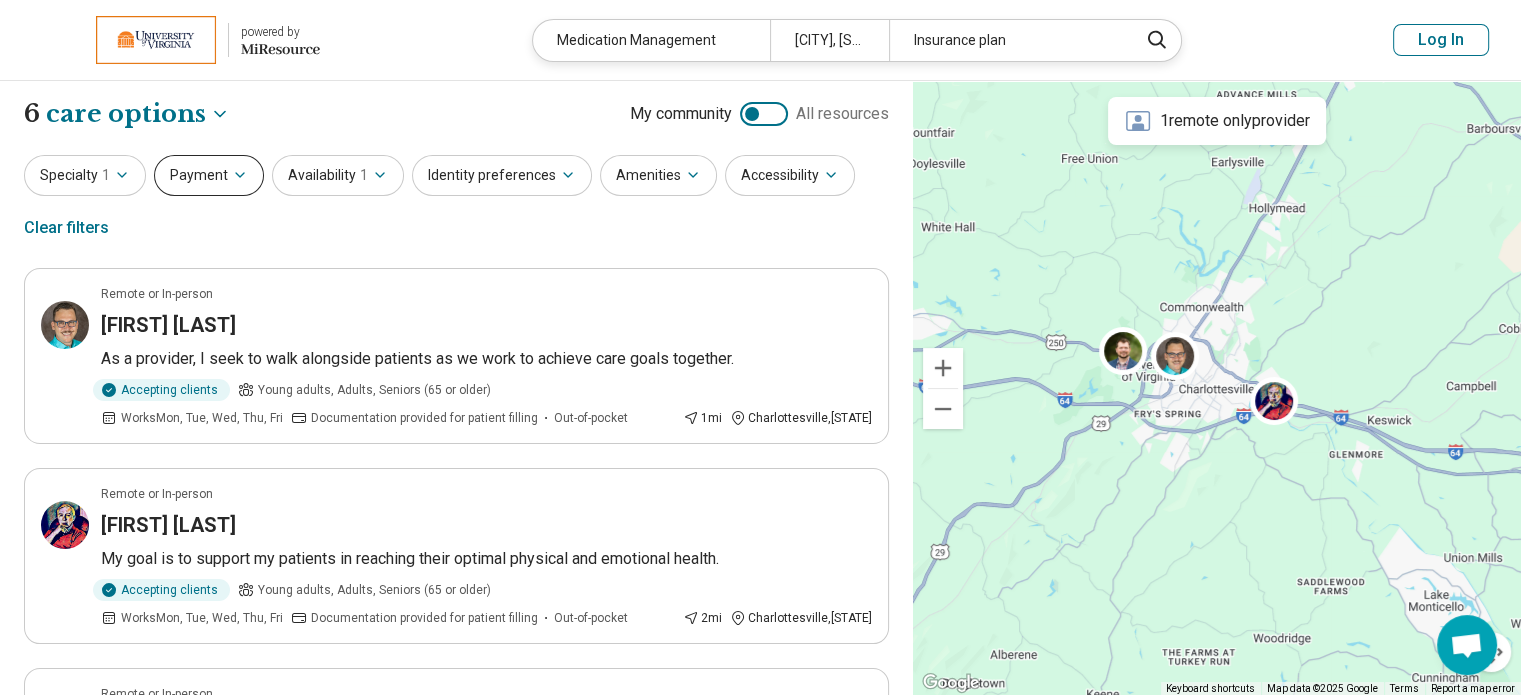 click 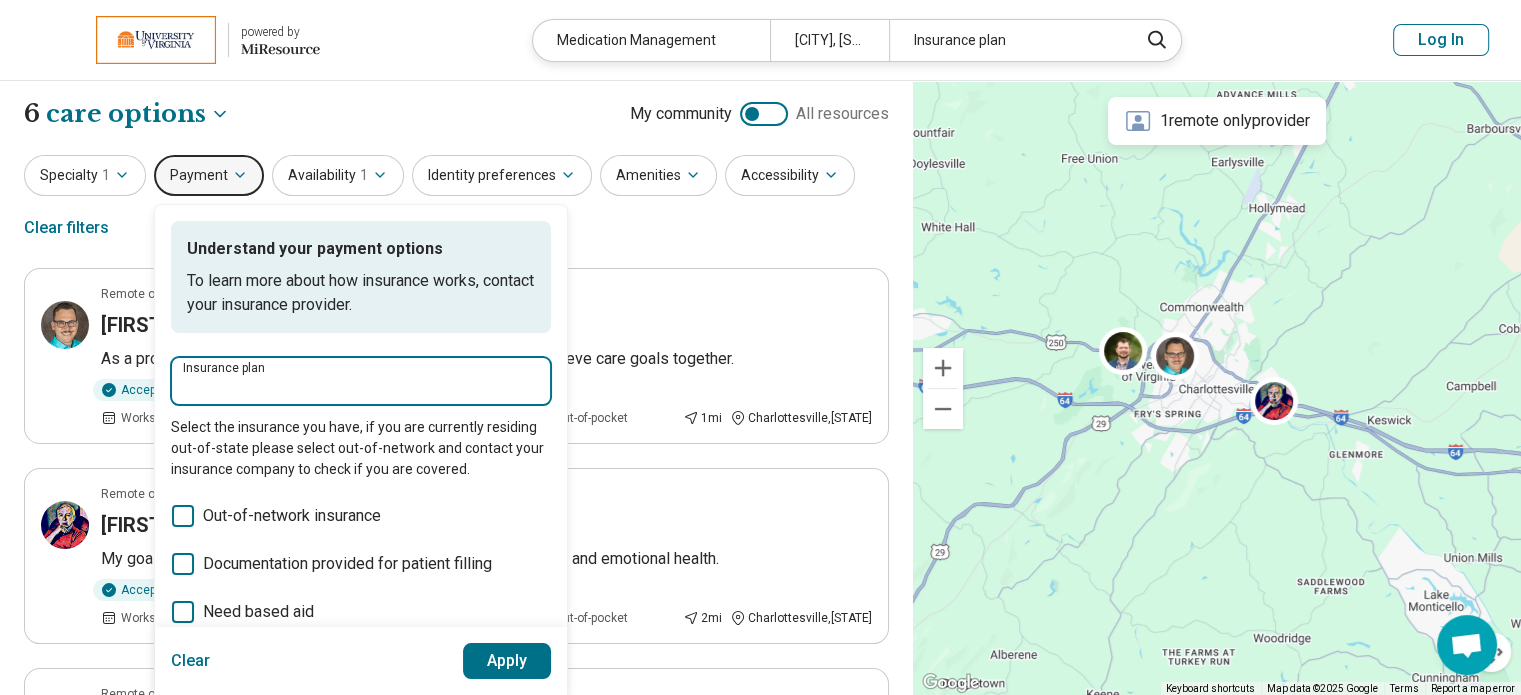 click on "Insurance plan" at bounding box center [361, 387] 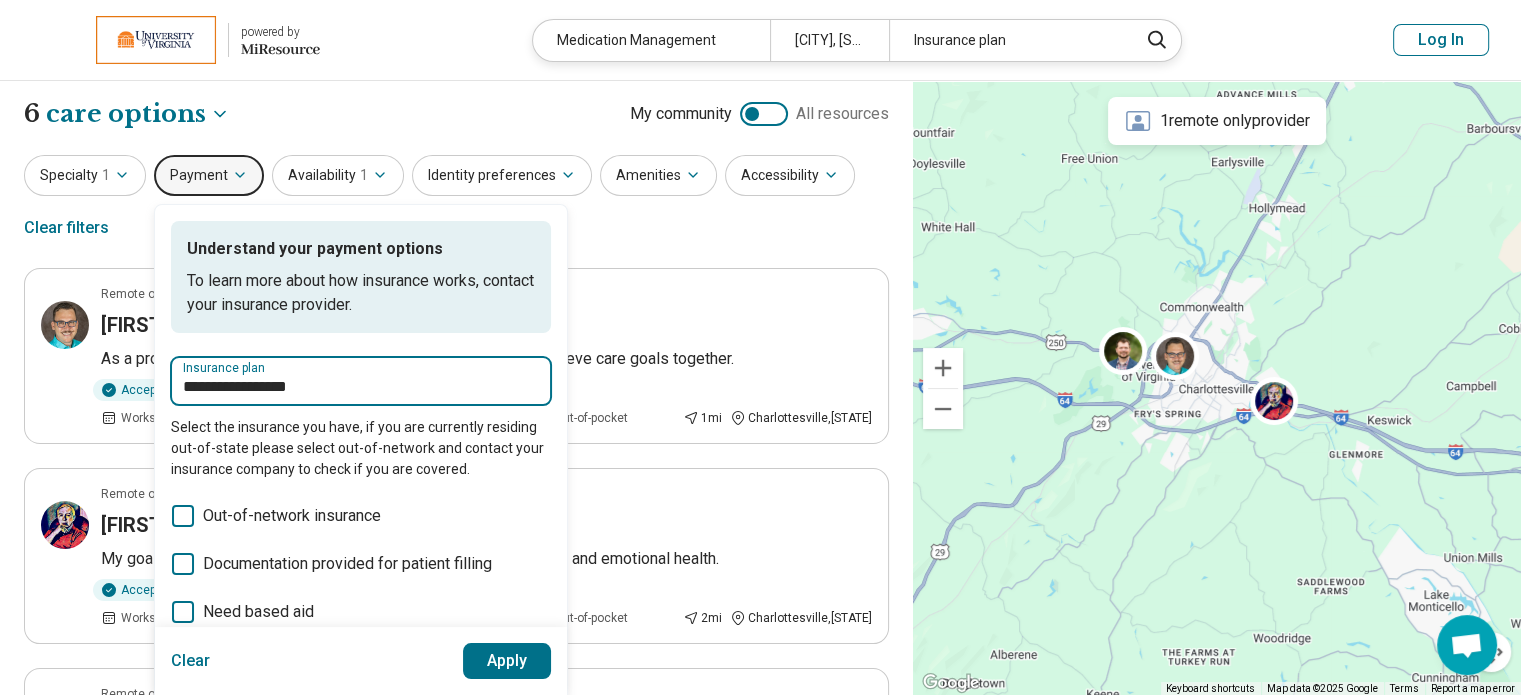 type on "**********" 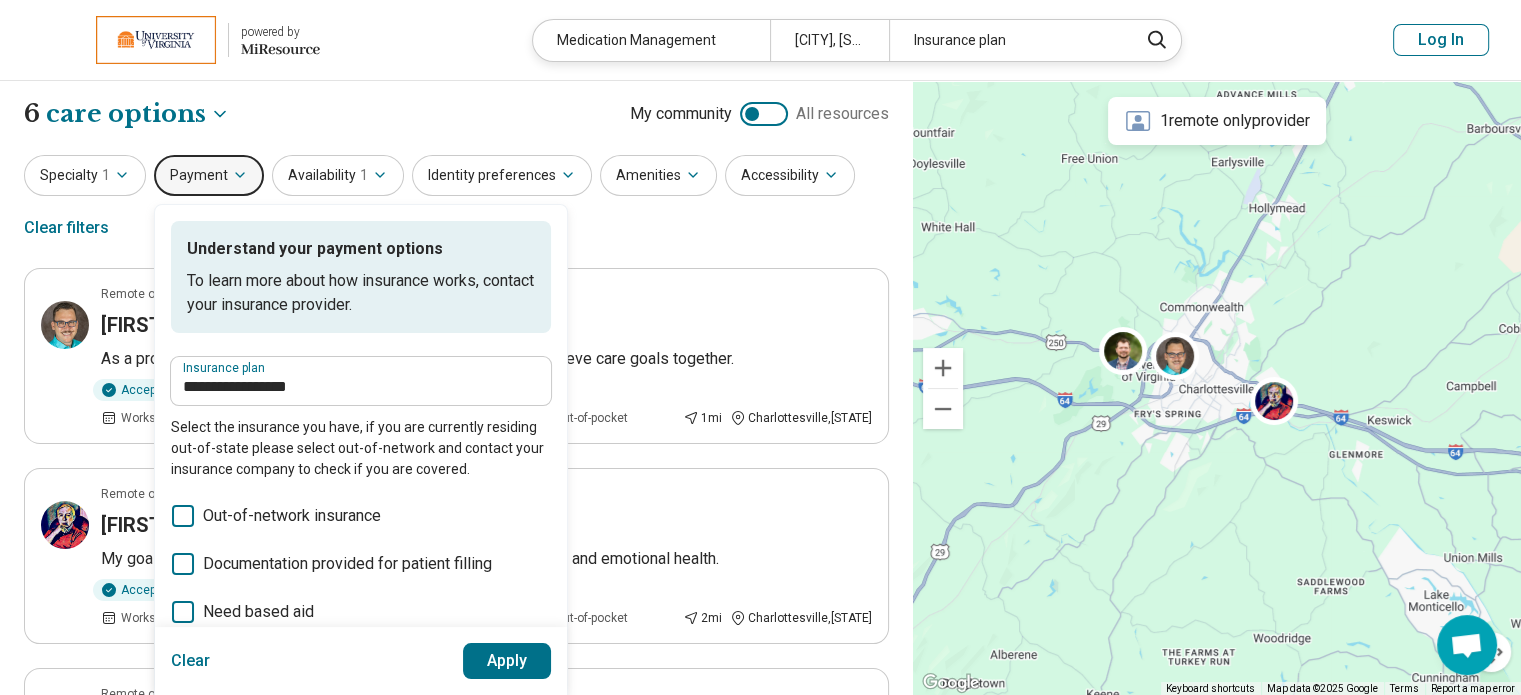 type 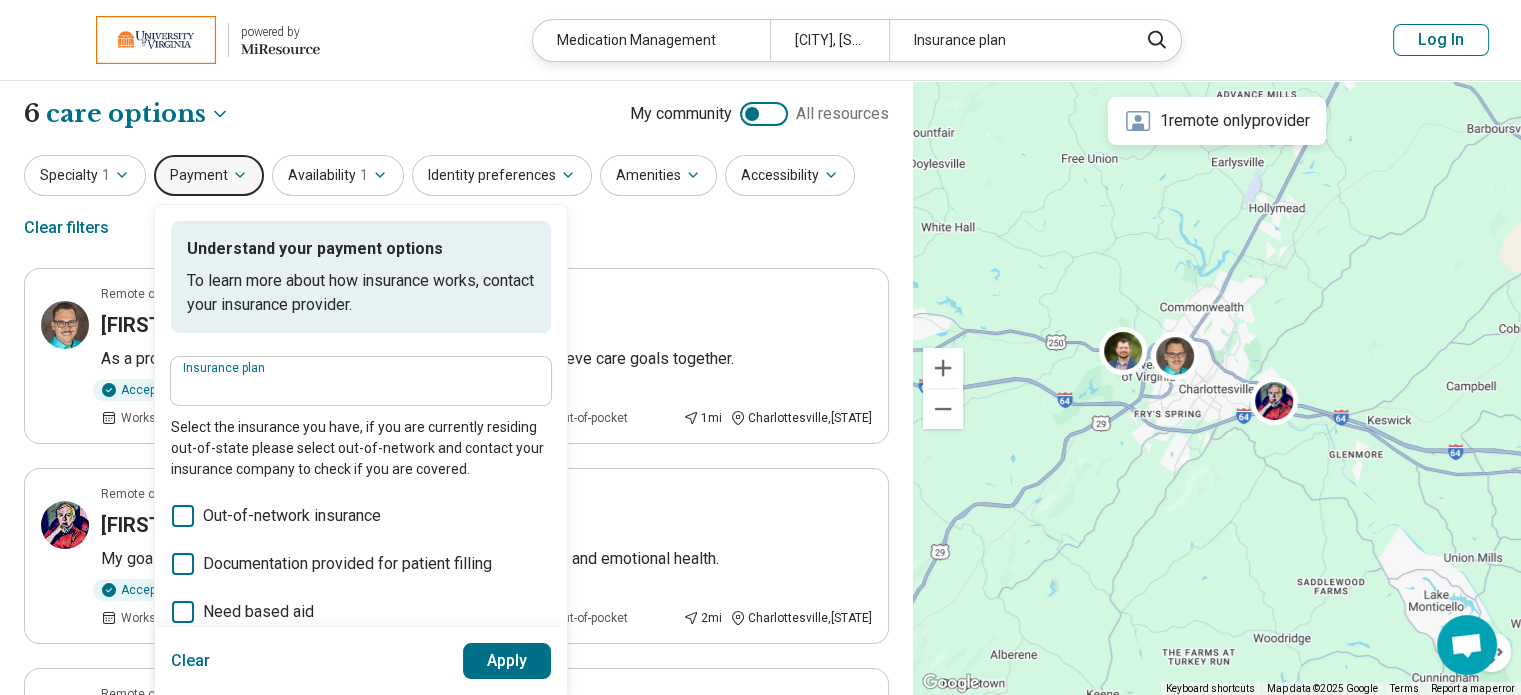 click on "Apply" at bounding box center (507, 661) 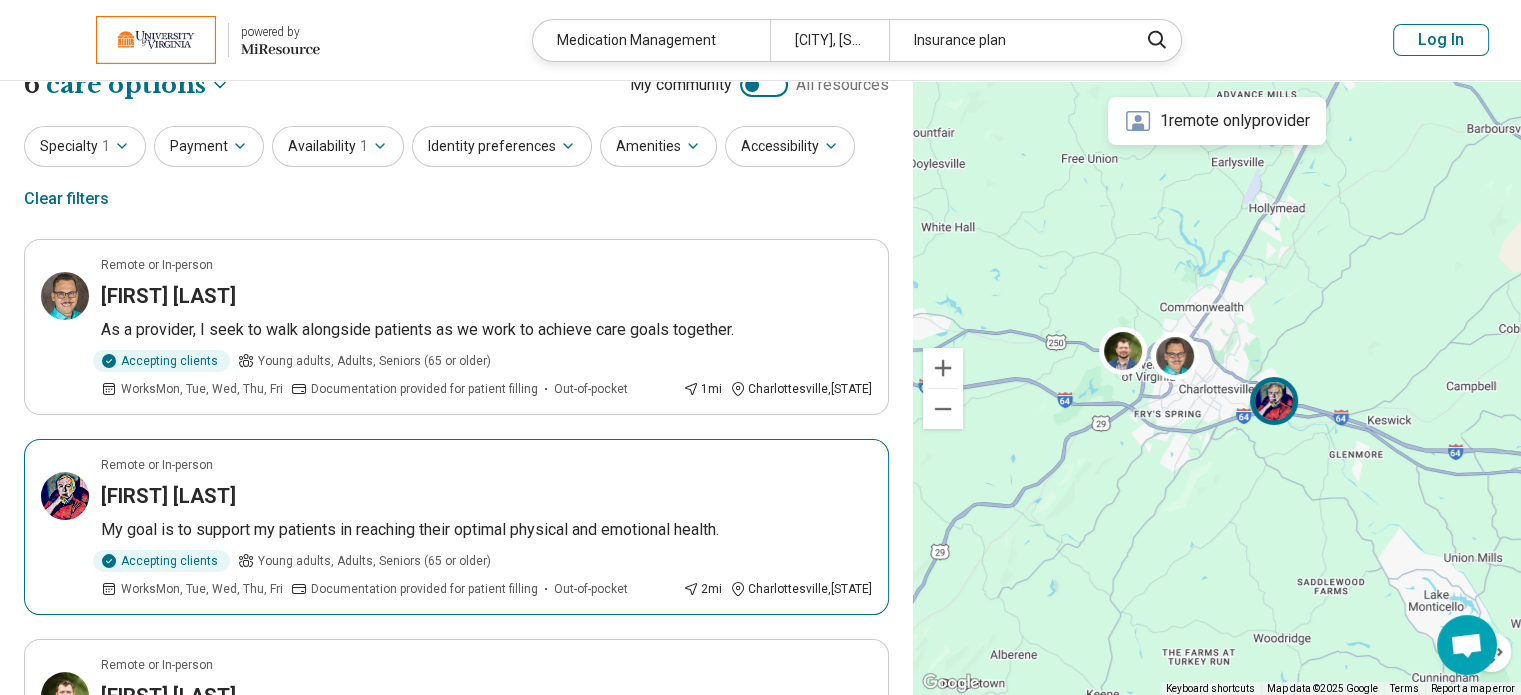 scroll, scrollTop: 0, scrollLeft: 0, axis: both 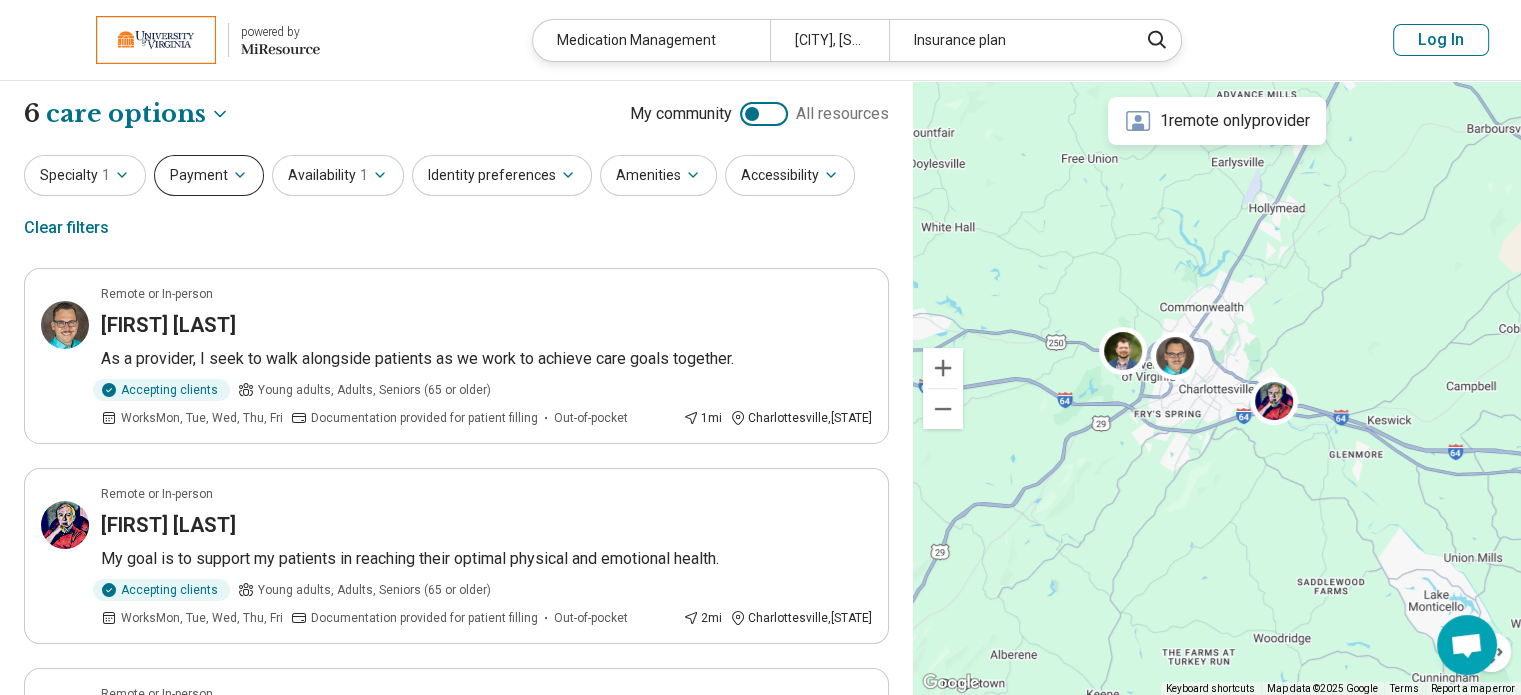 click 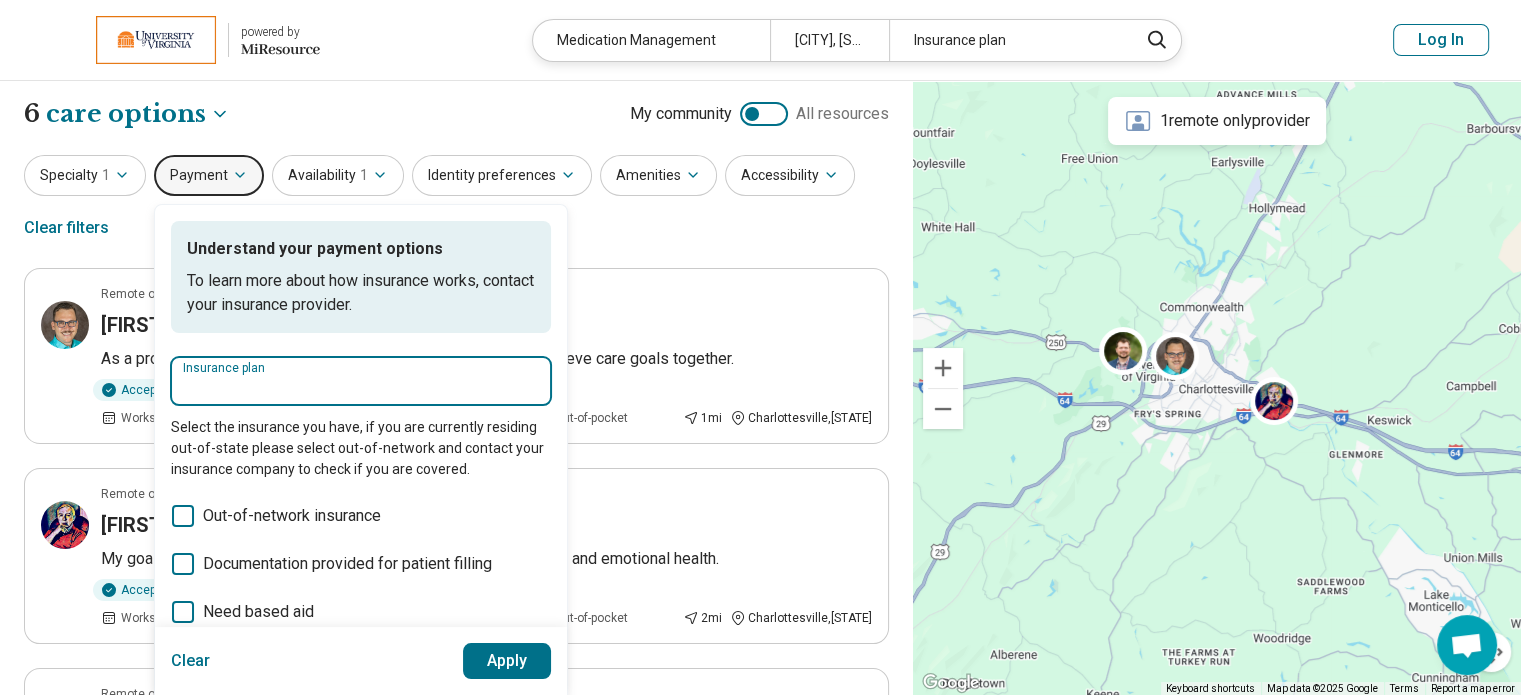 click on "Insurance plan" at bounding box center [361, 387] 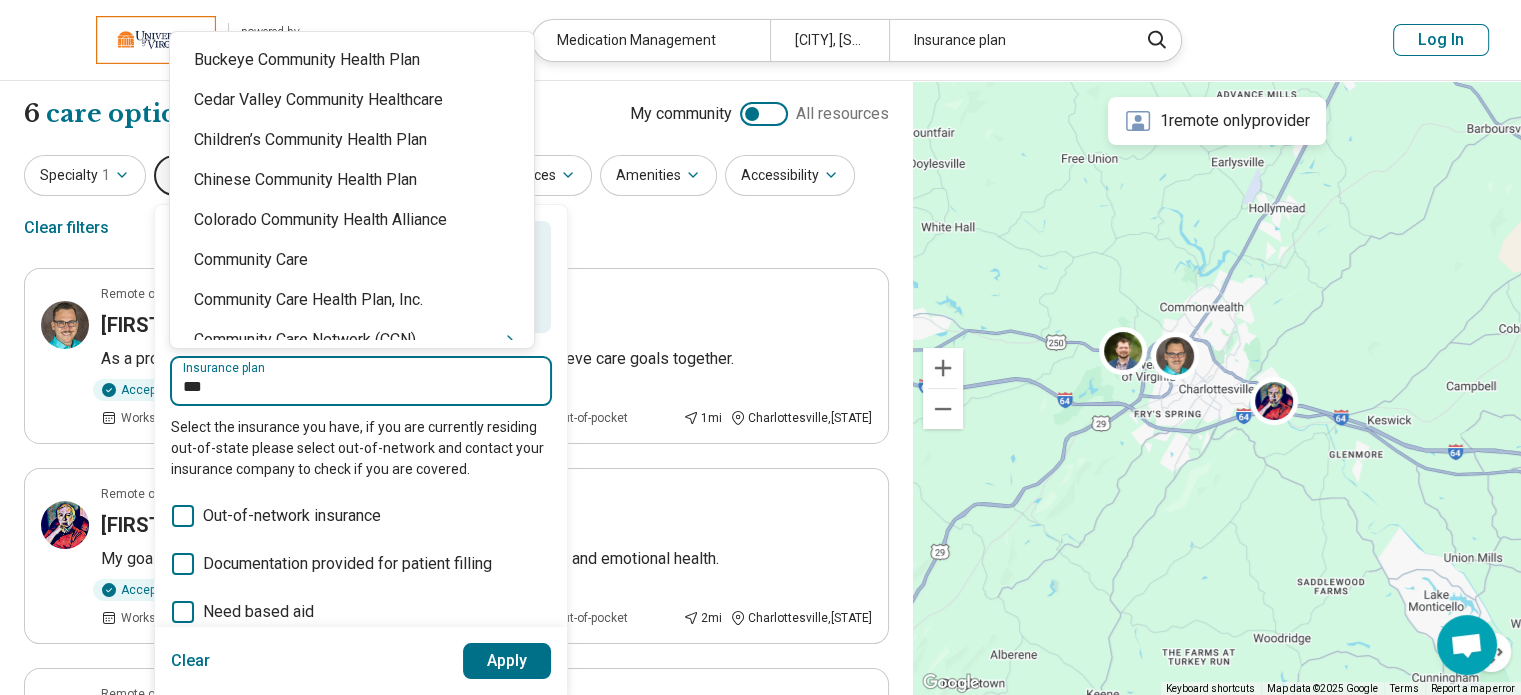 type on "**" 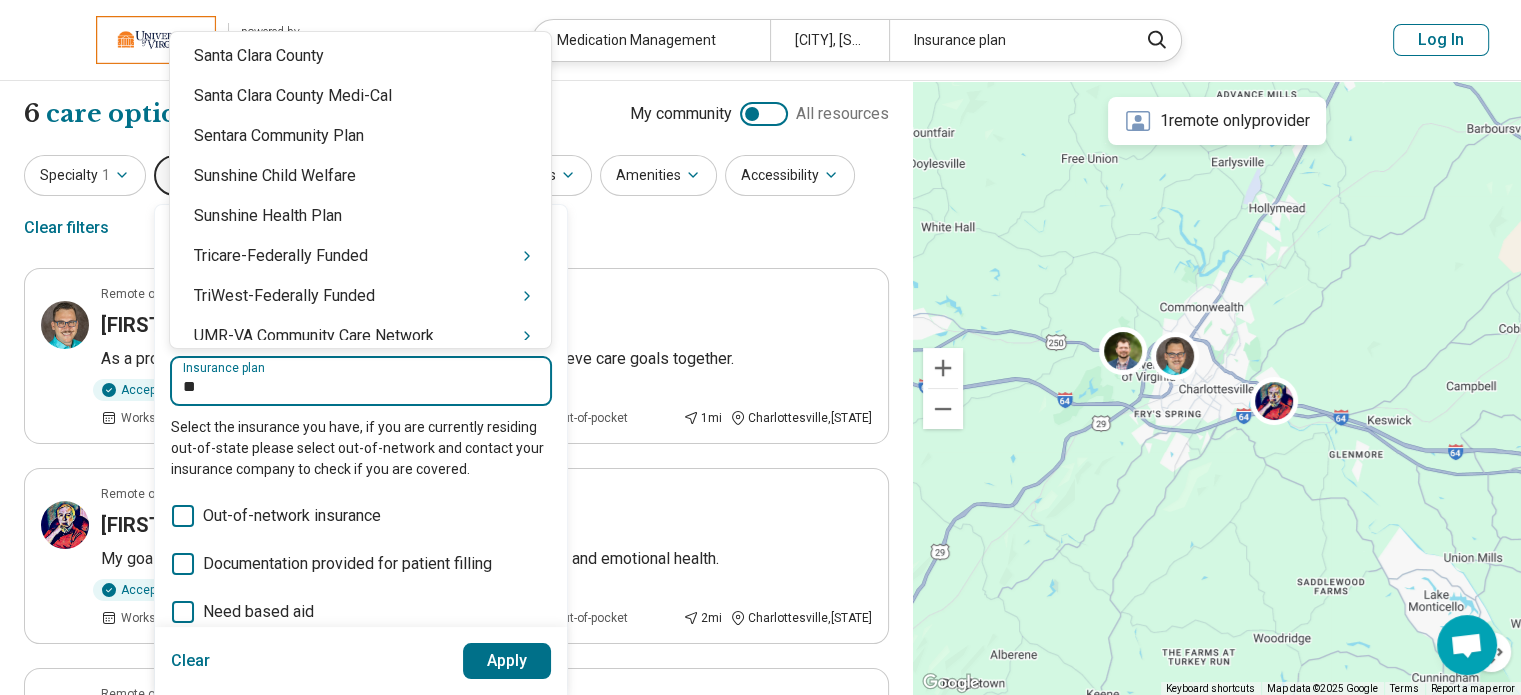 scroll, scrollTop: 1460, scrollLeft: 0, axis: vertical 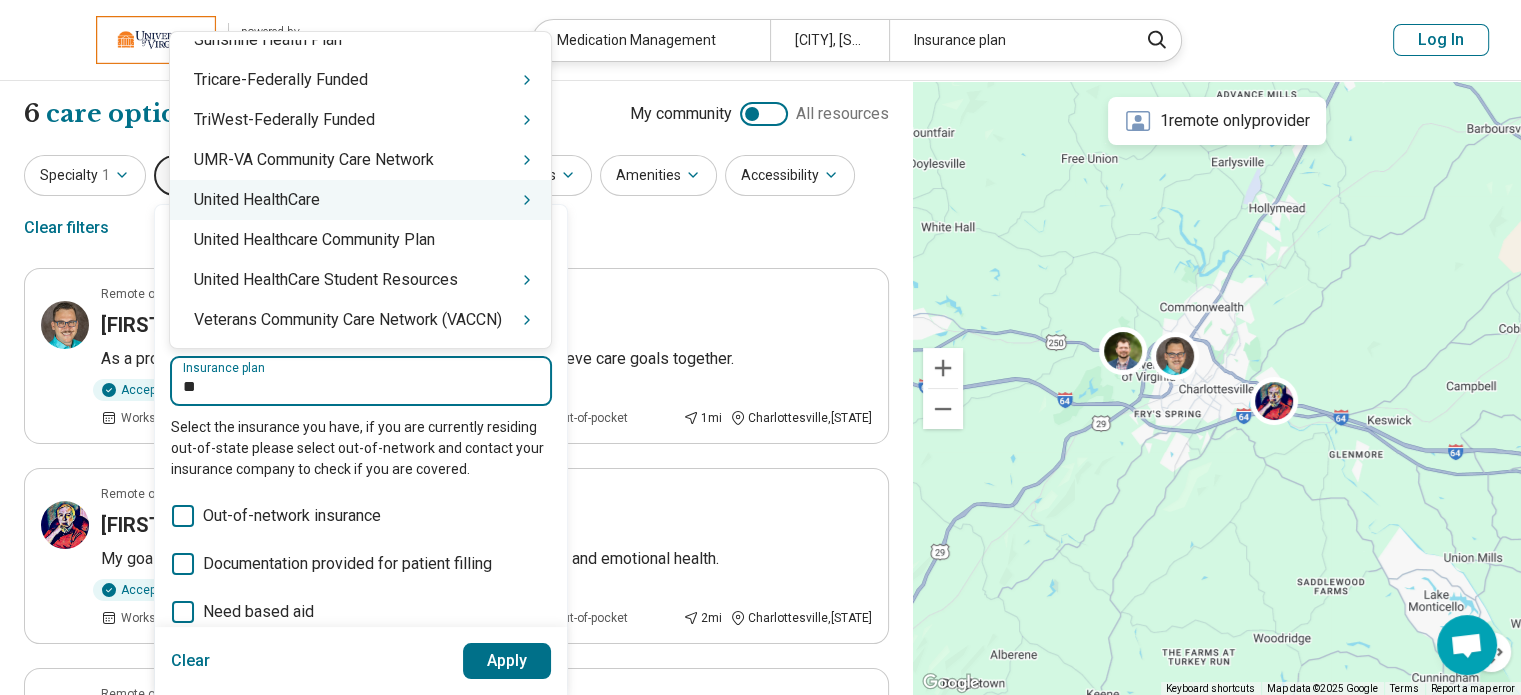 click on "United HealthCare" at bounding box center (360, 200) 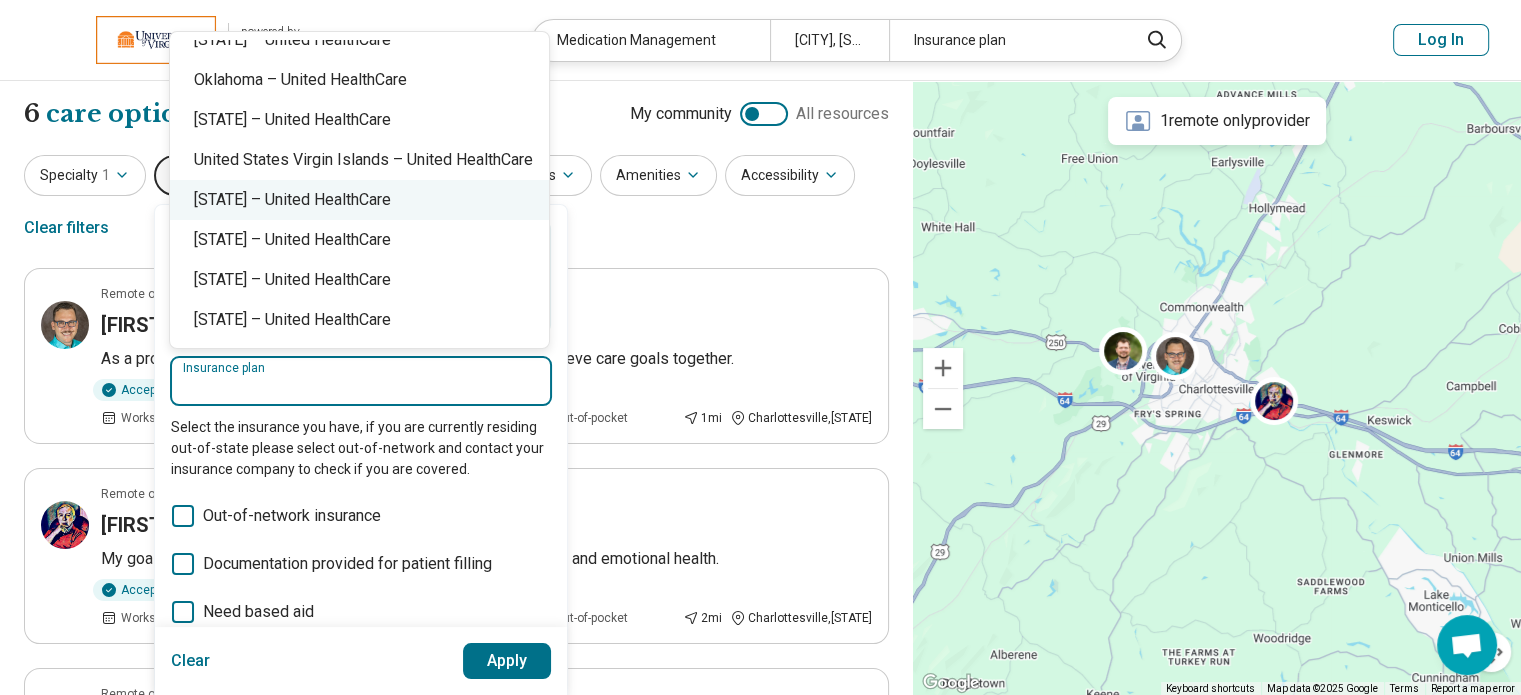 scroll, scrollTop: 500, scrollLeft: 0, axis: vertical 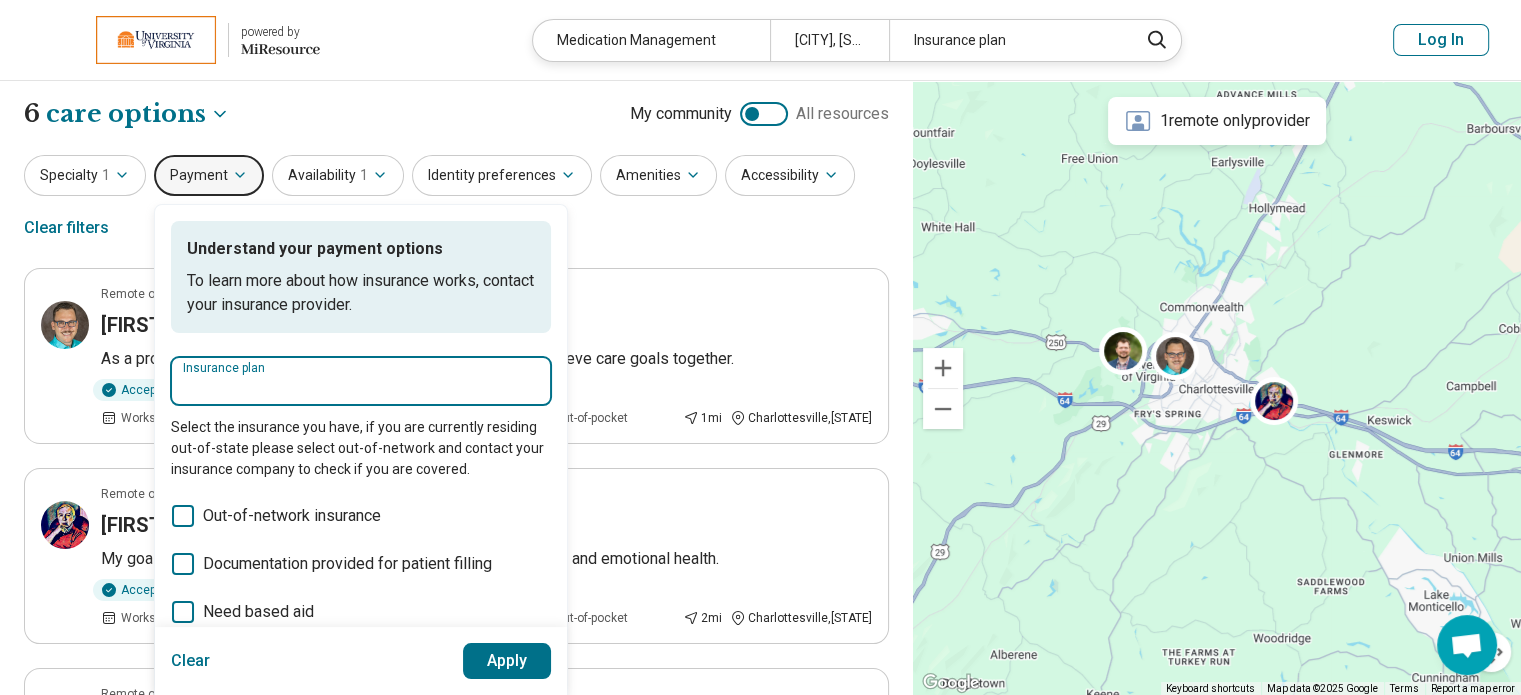 click on "Insurance plan" at bounding box center (361, 387) 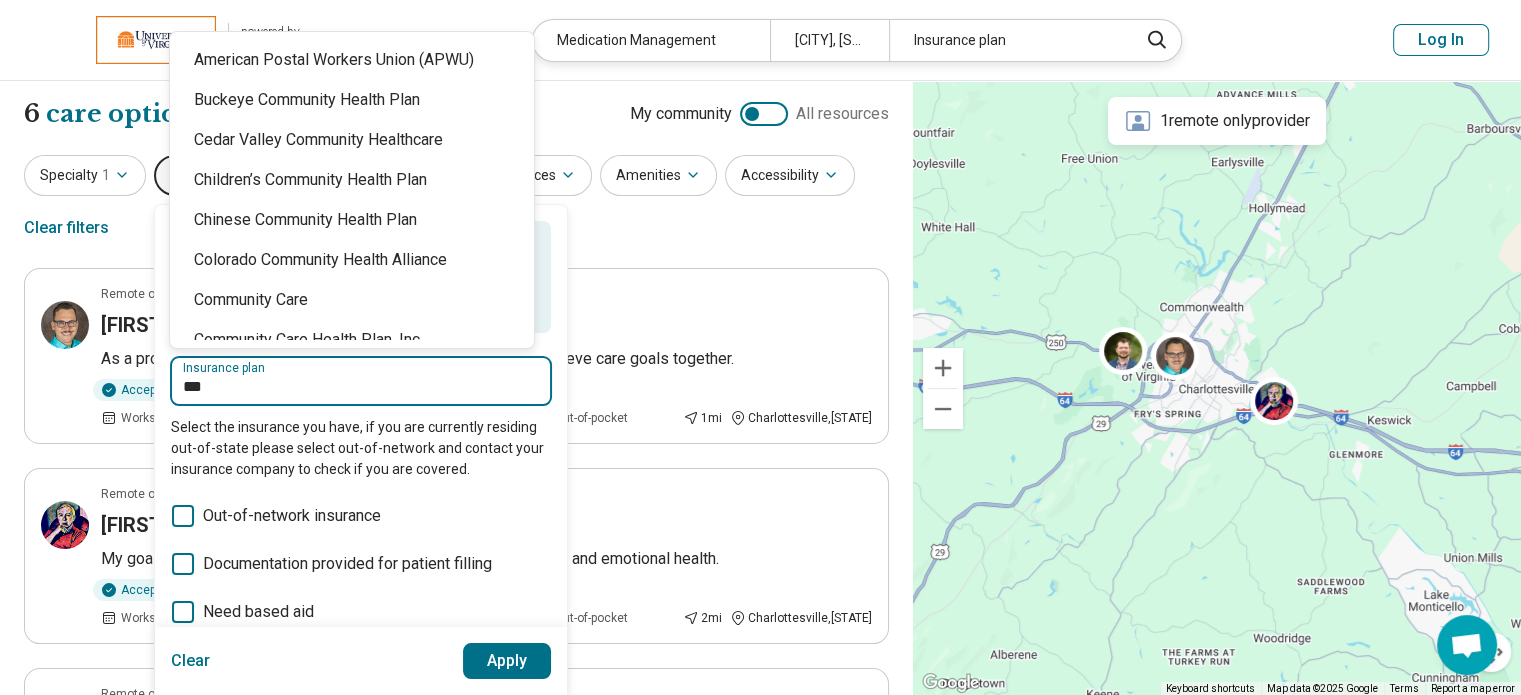 type on "**" 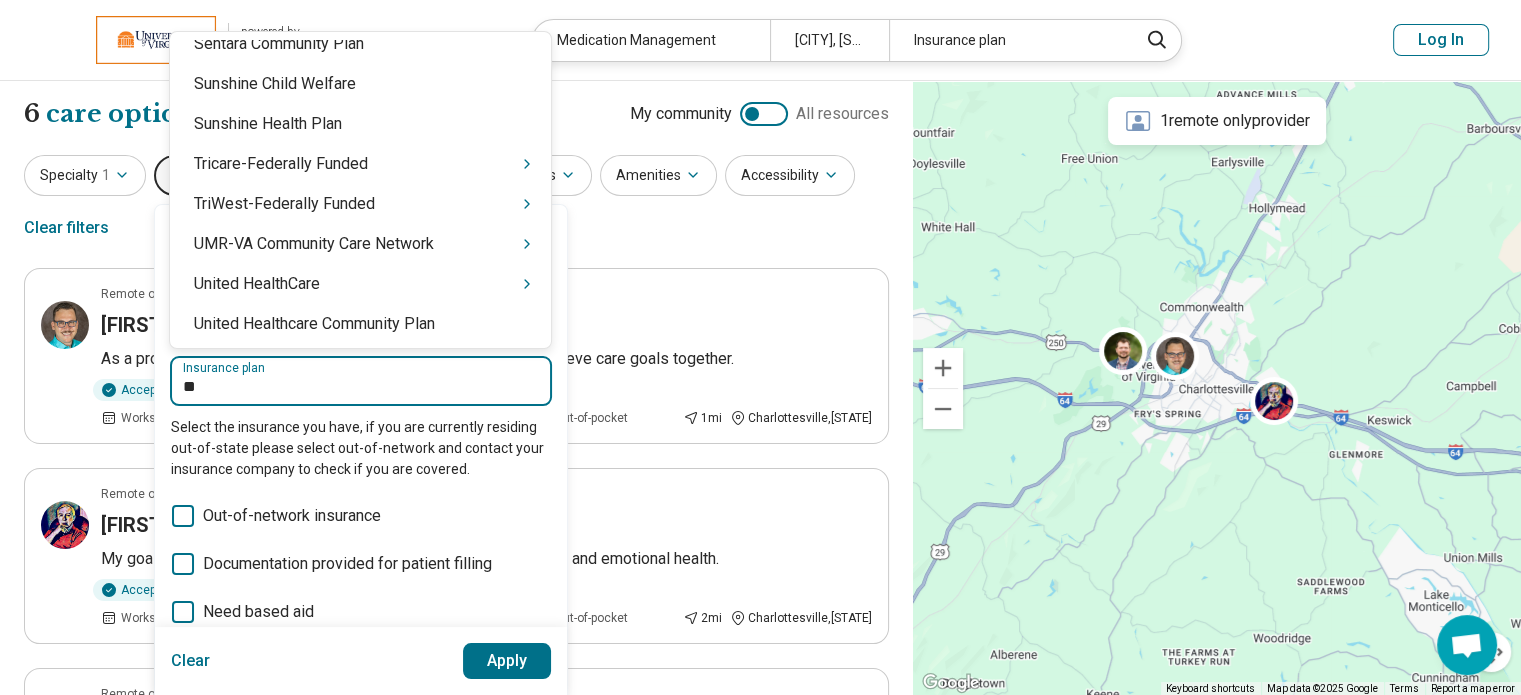 scroll, scrollTop: 1408, scrollLeft: 0, axis: vertical 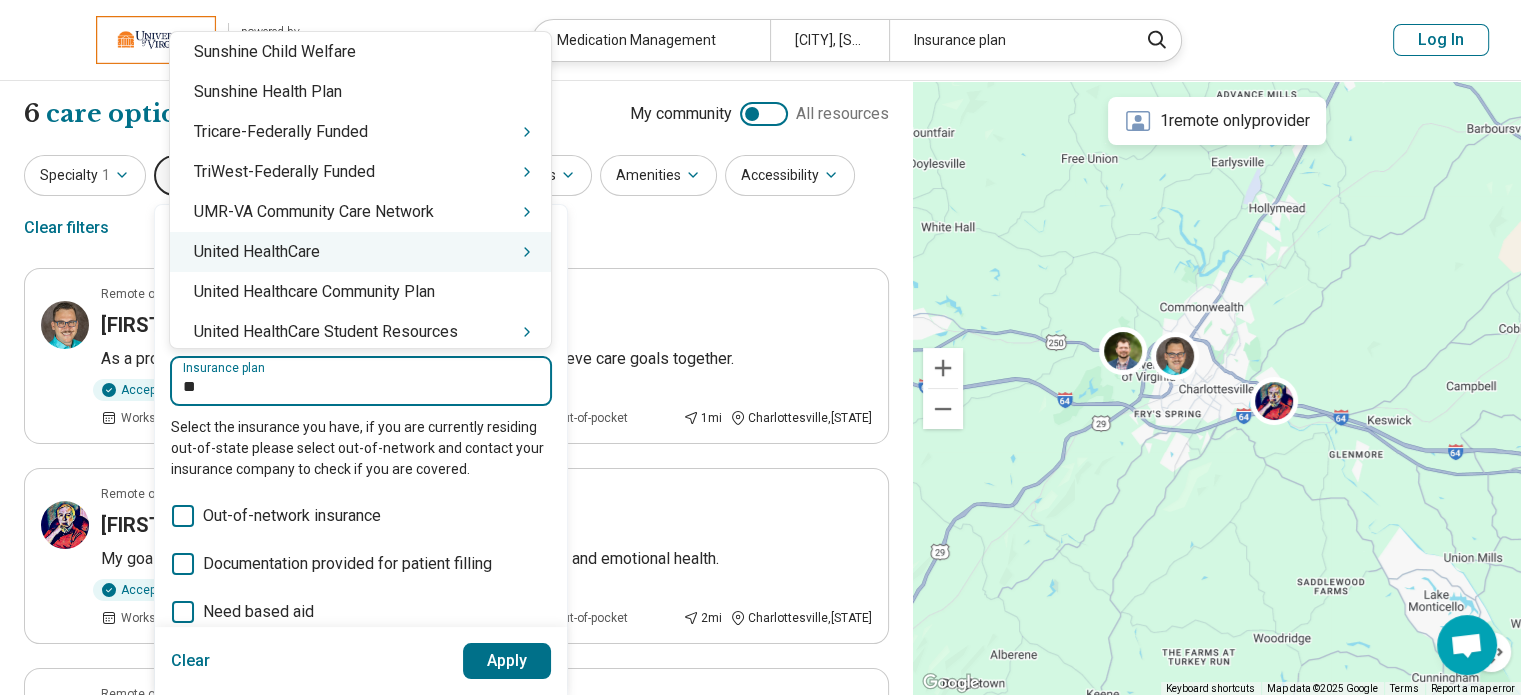 click on "United HealthCare" at bounding box center (360, 252) 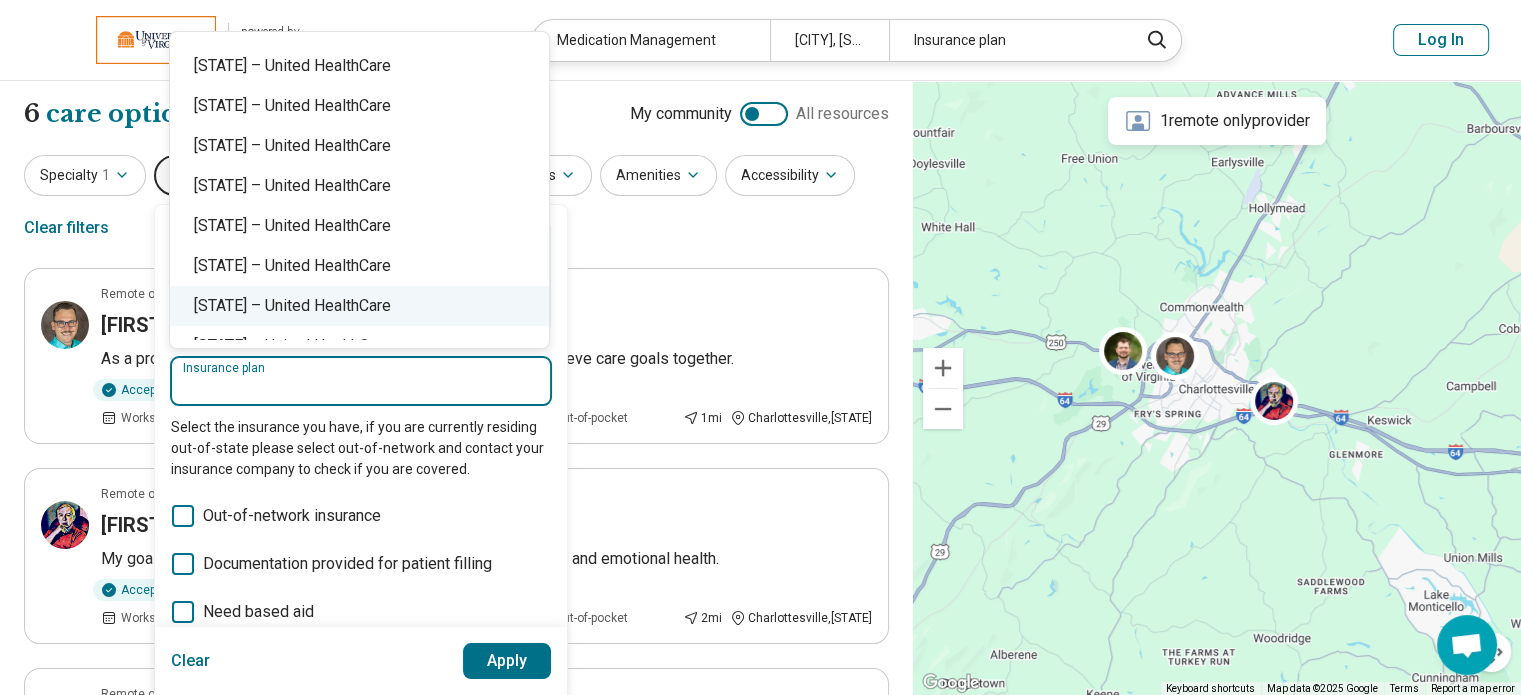 scroll, scrollTop: 0, scrollLeft: 0, axis: both 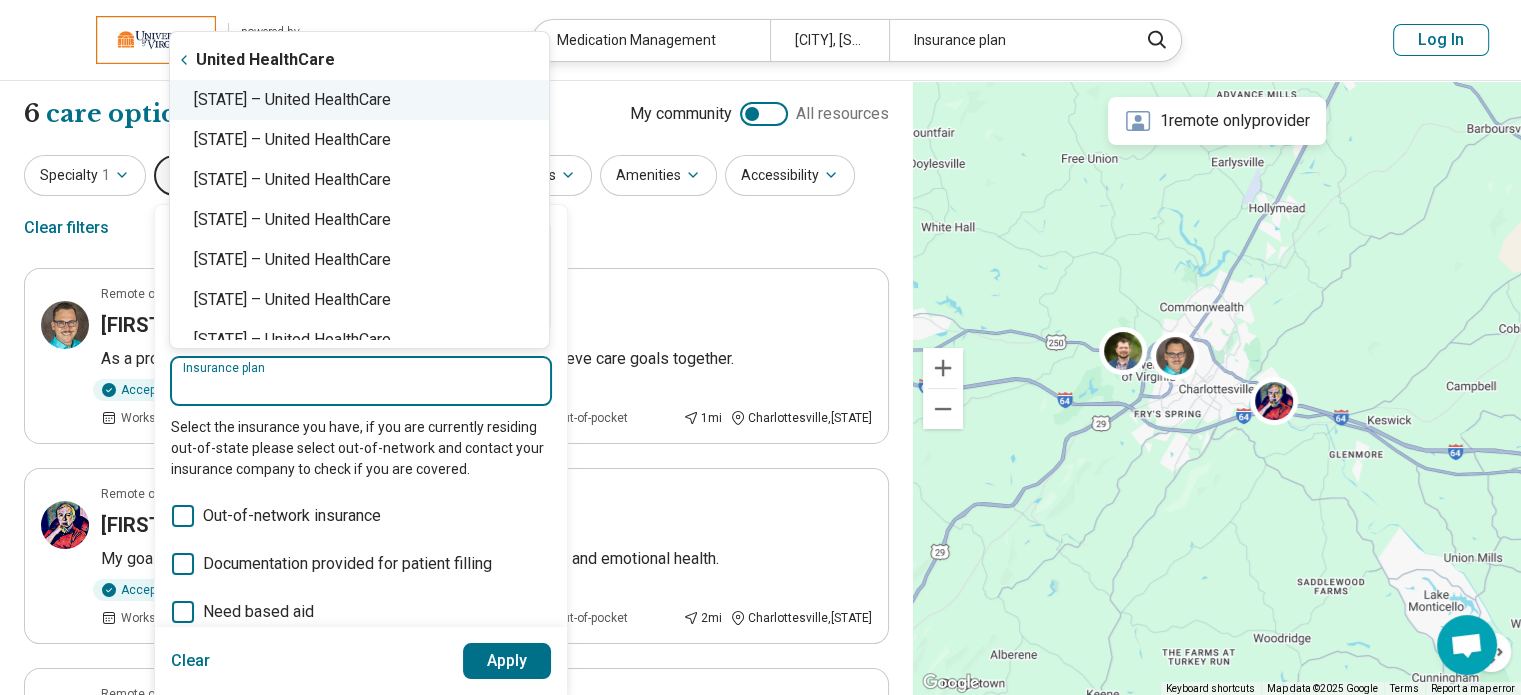 click on "Virginia – United HealthCare" at bounding box center [359, 100] 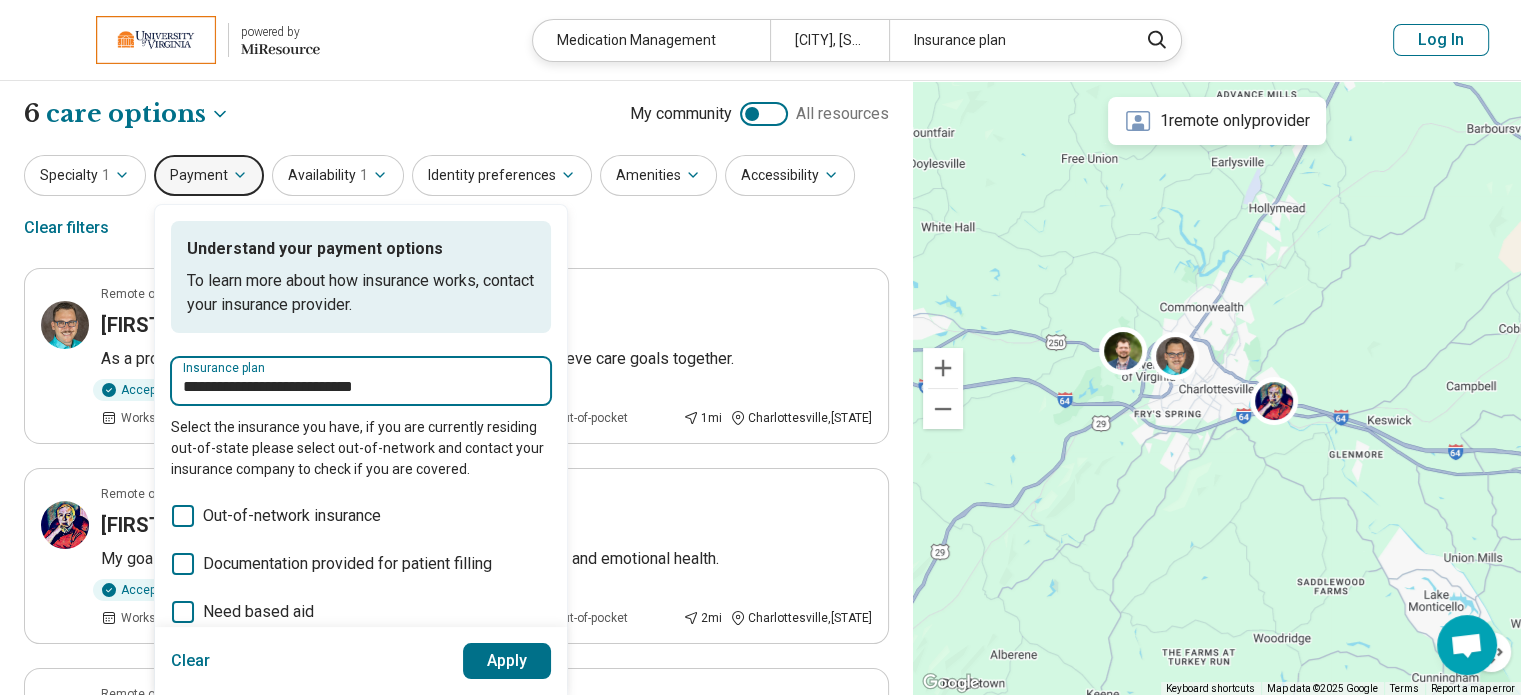 type on "**********" 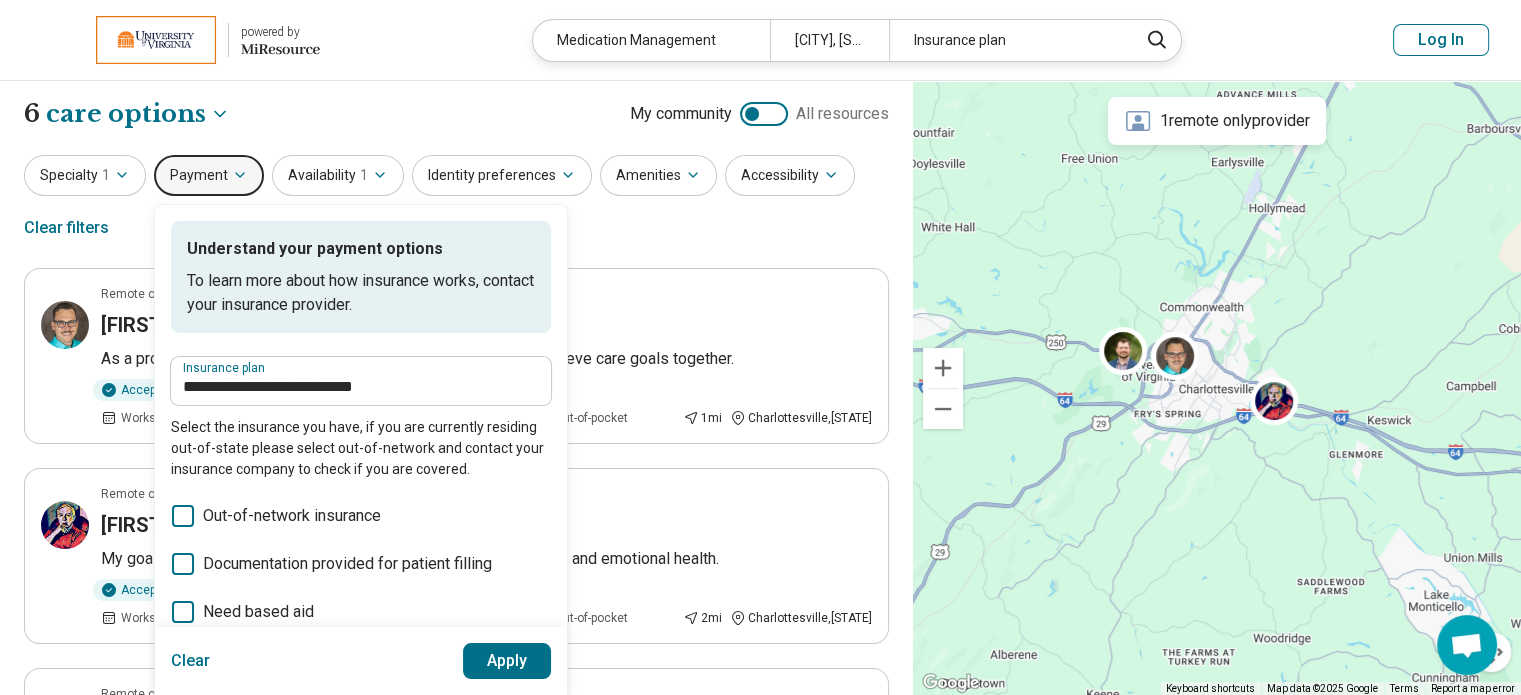 click on "Apply" at bounding box center [507, 661] 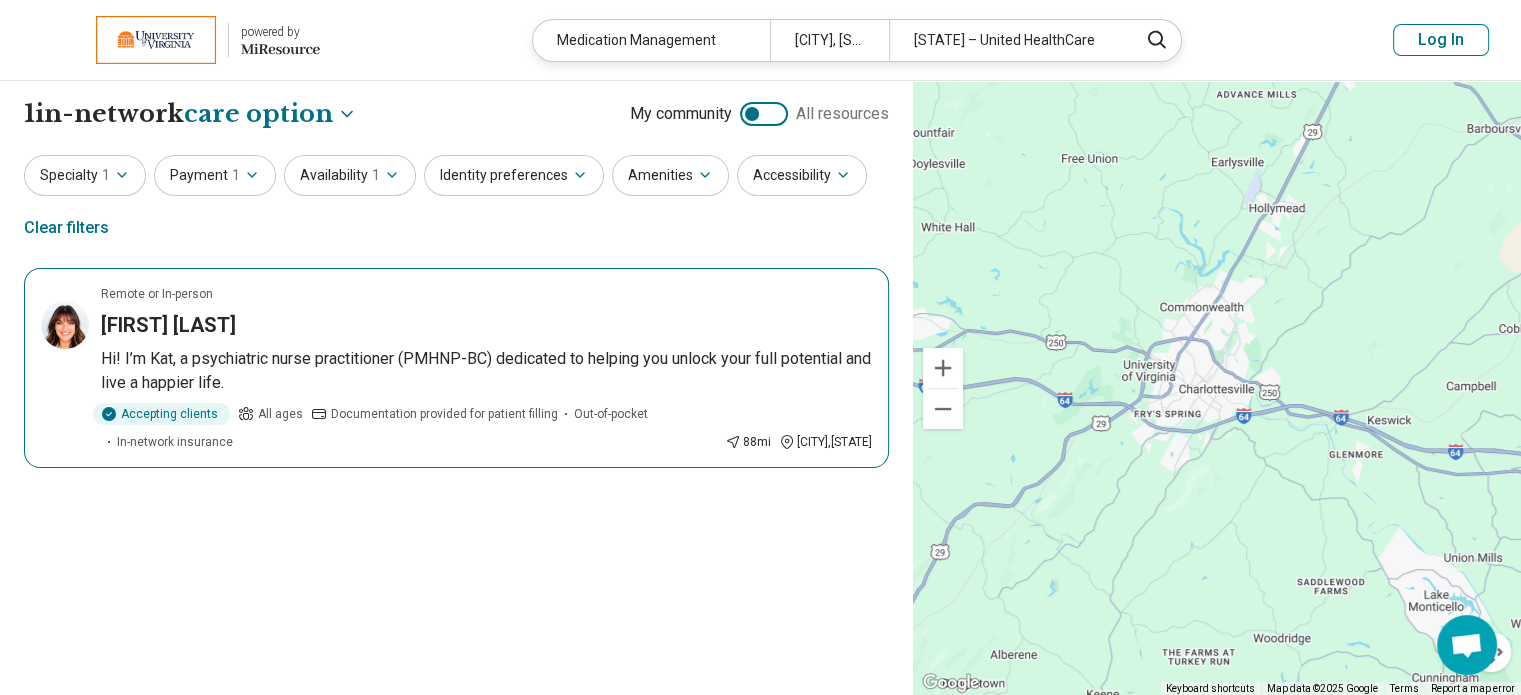 click on "Katarina Mijic-Barisic" at bounding box center [168, 325] 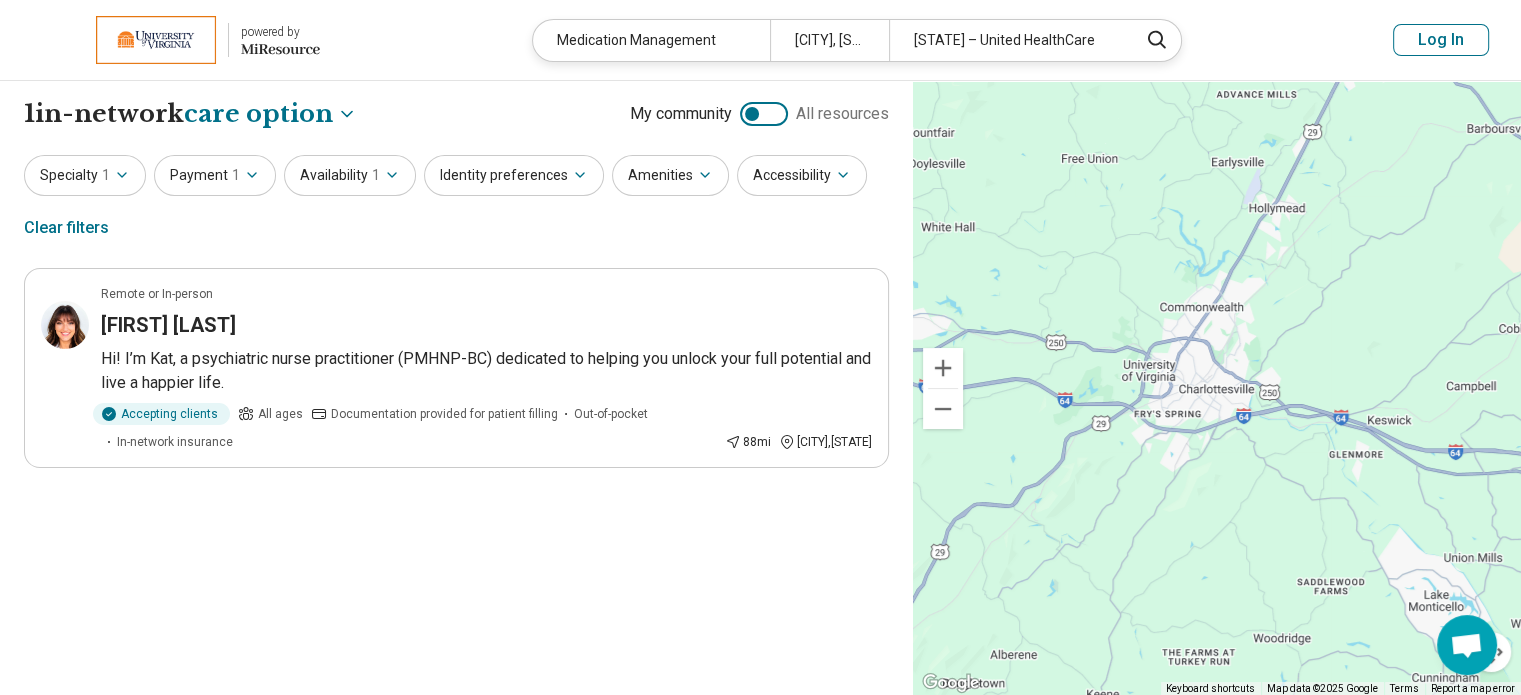 click on "Log In" at bounding box center (1441, 40) 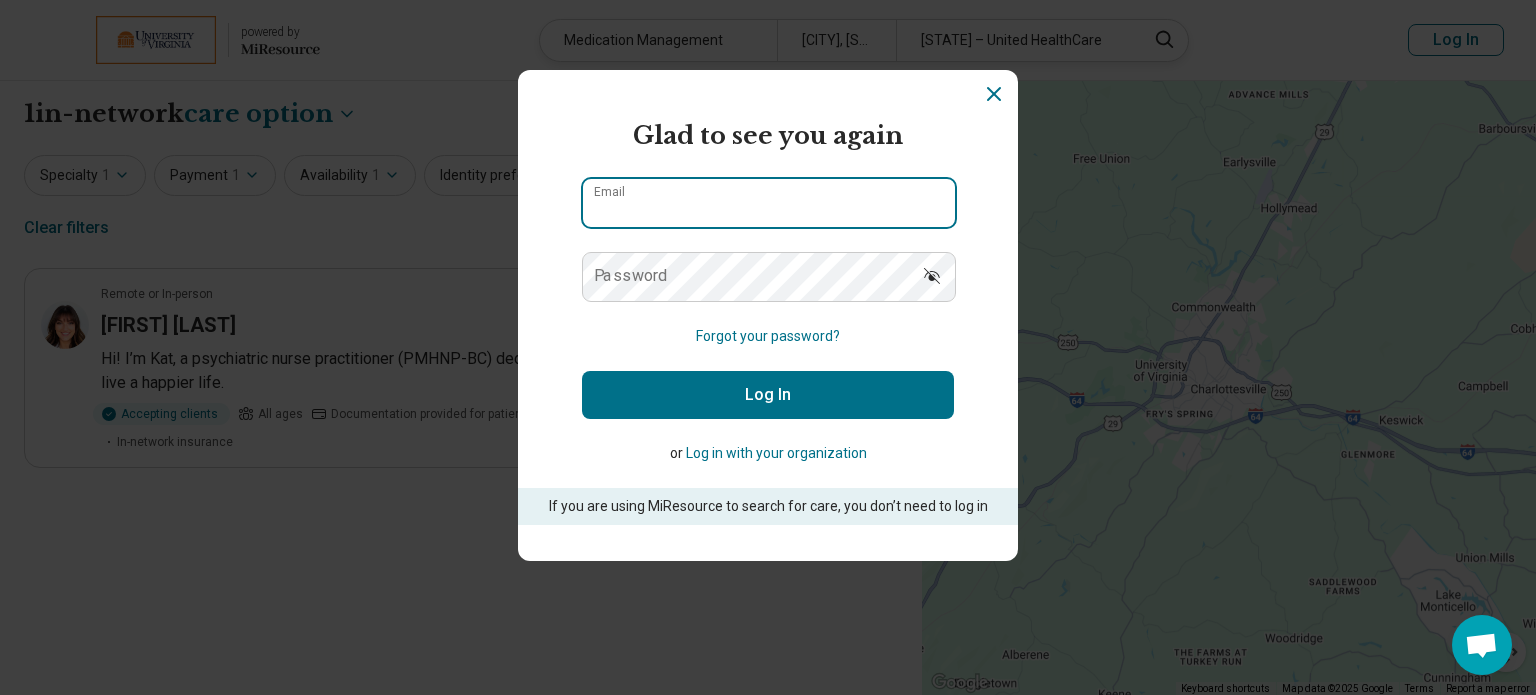 type on "**********" 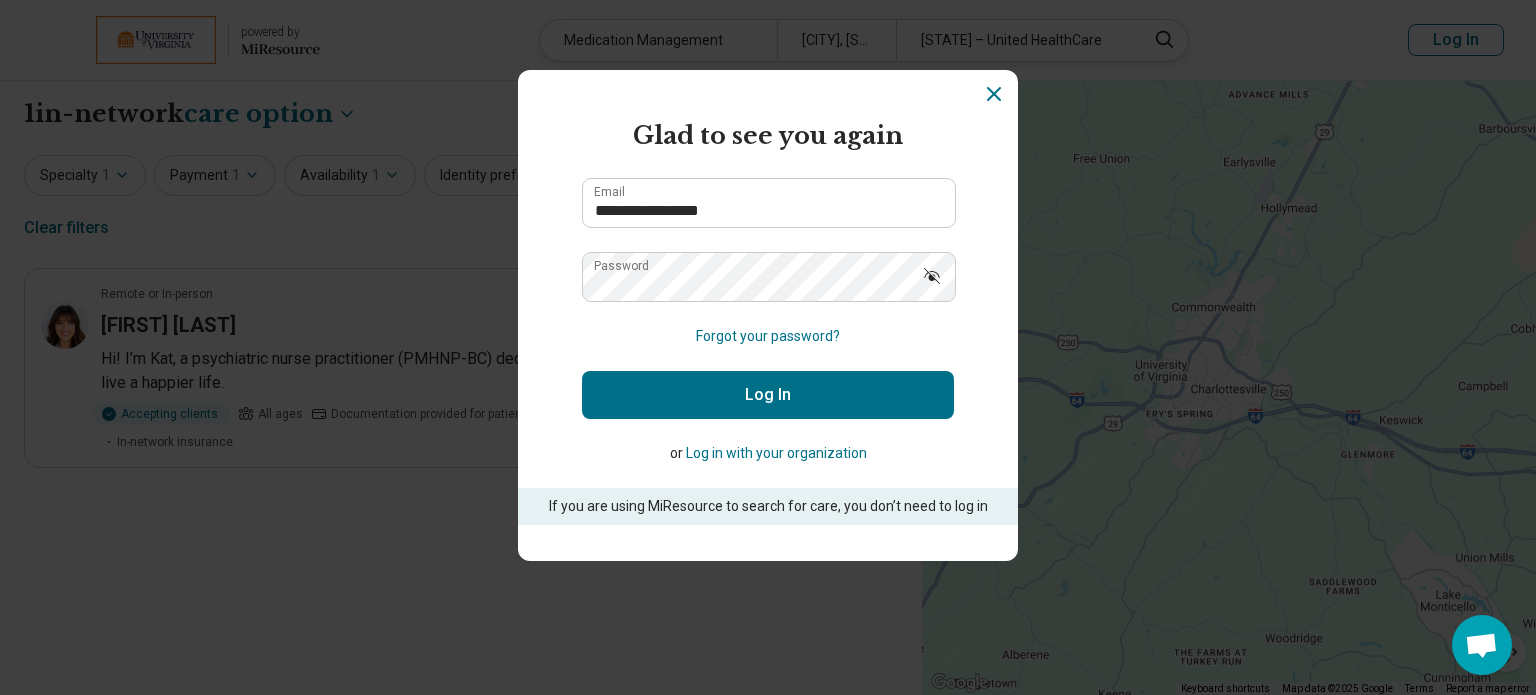 click on "Log In" at bounding box center (768, 395) 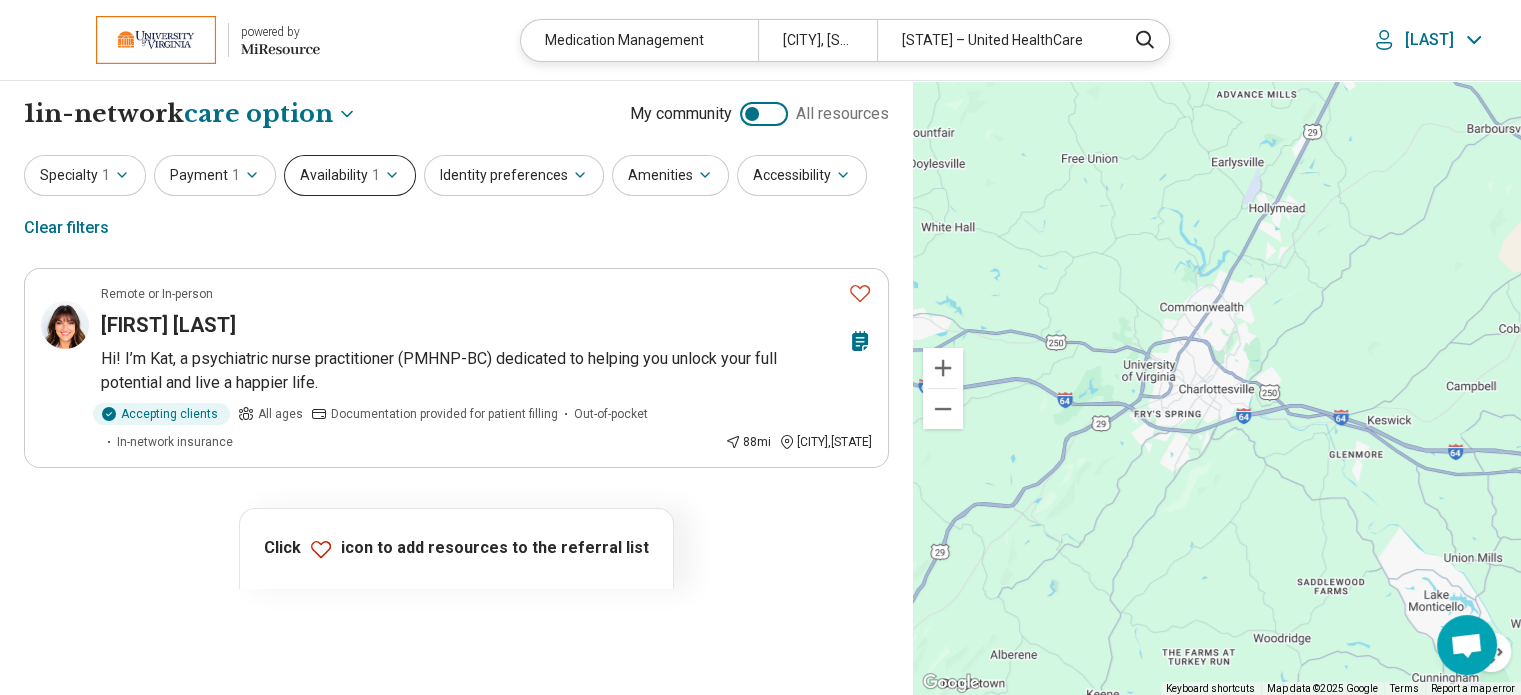 click 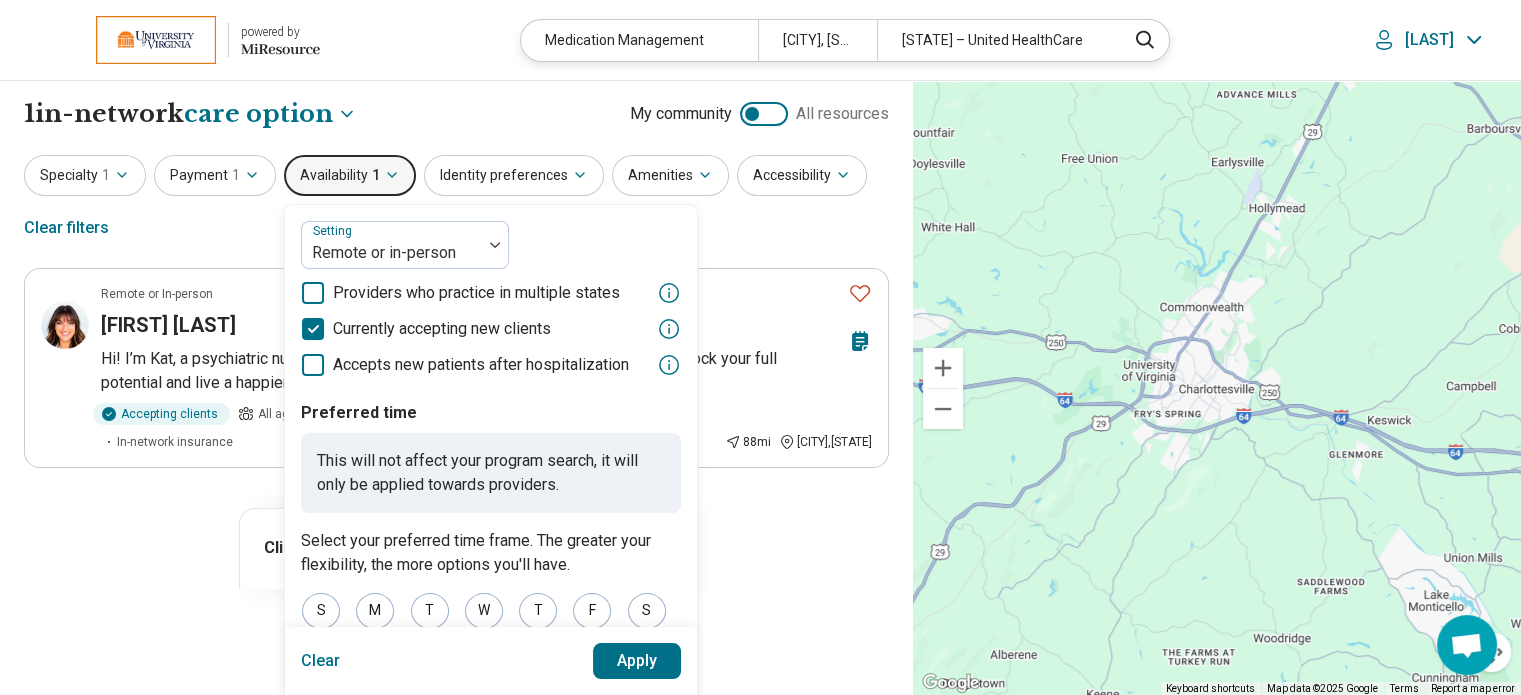 click 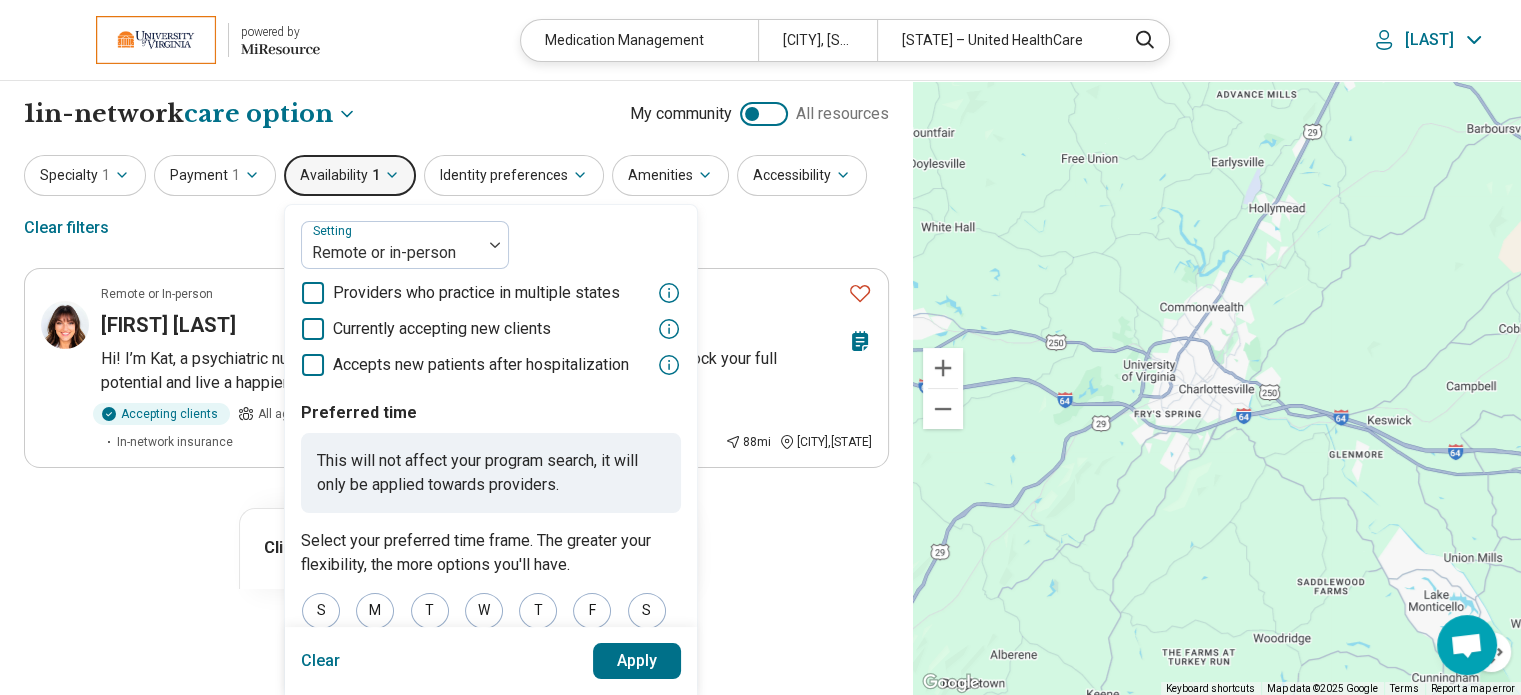 scroll, scrollTop: 10, scrollLeft: 0, axis: vertical 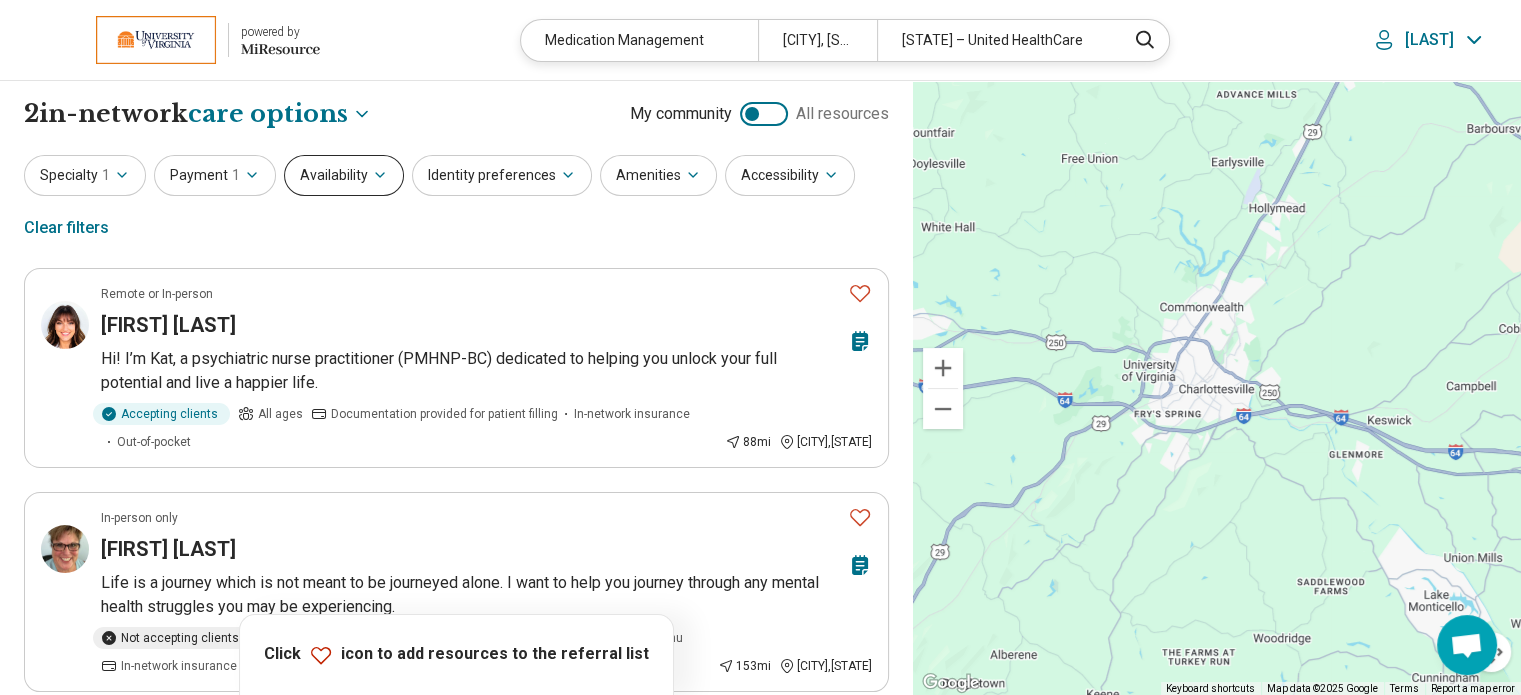 click on "Availability" at bounding box center [344, 175] 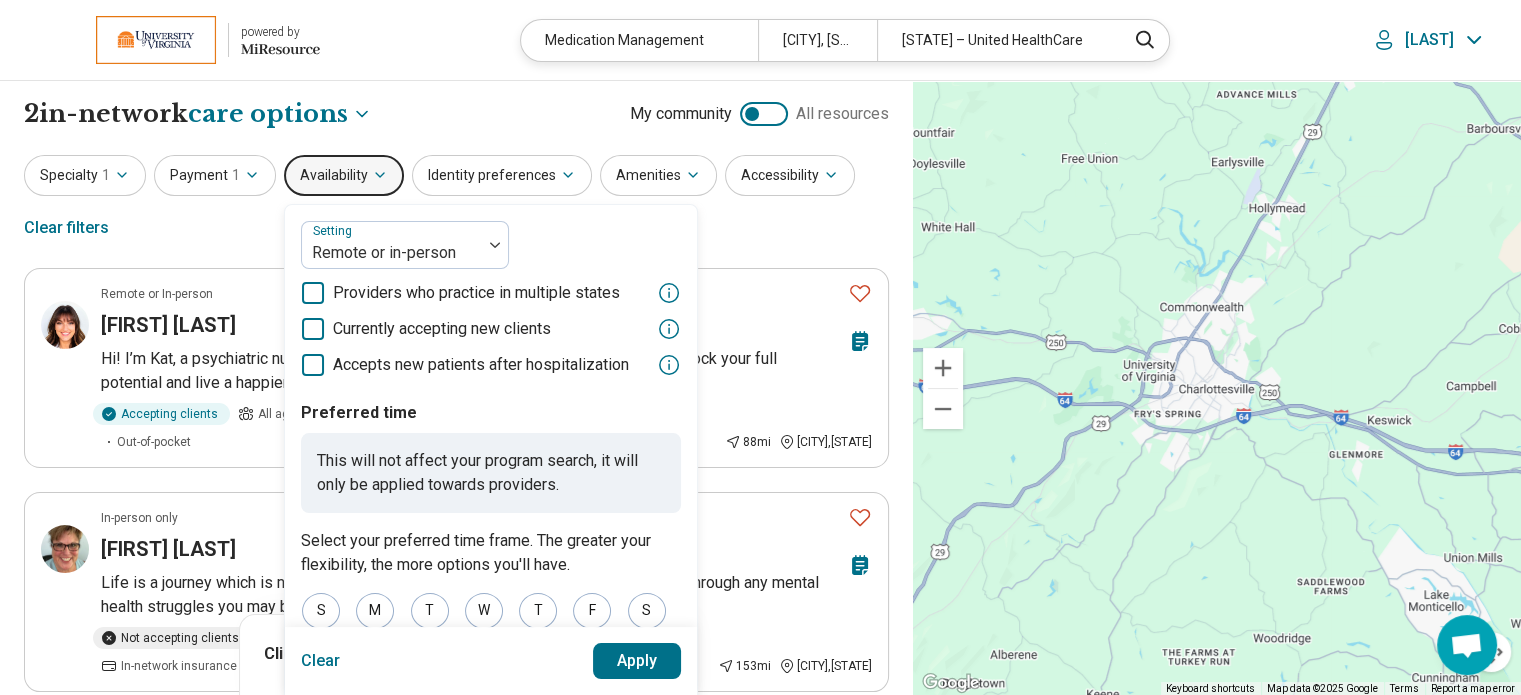click 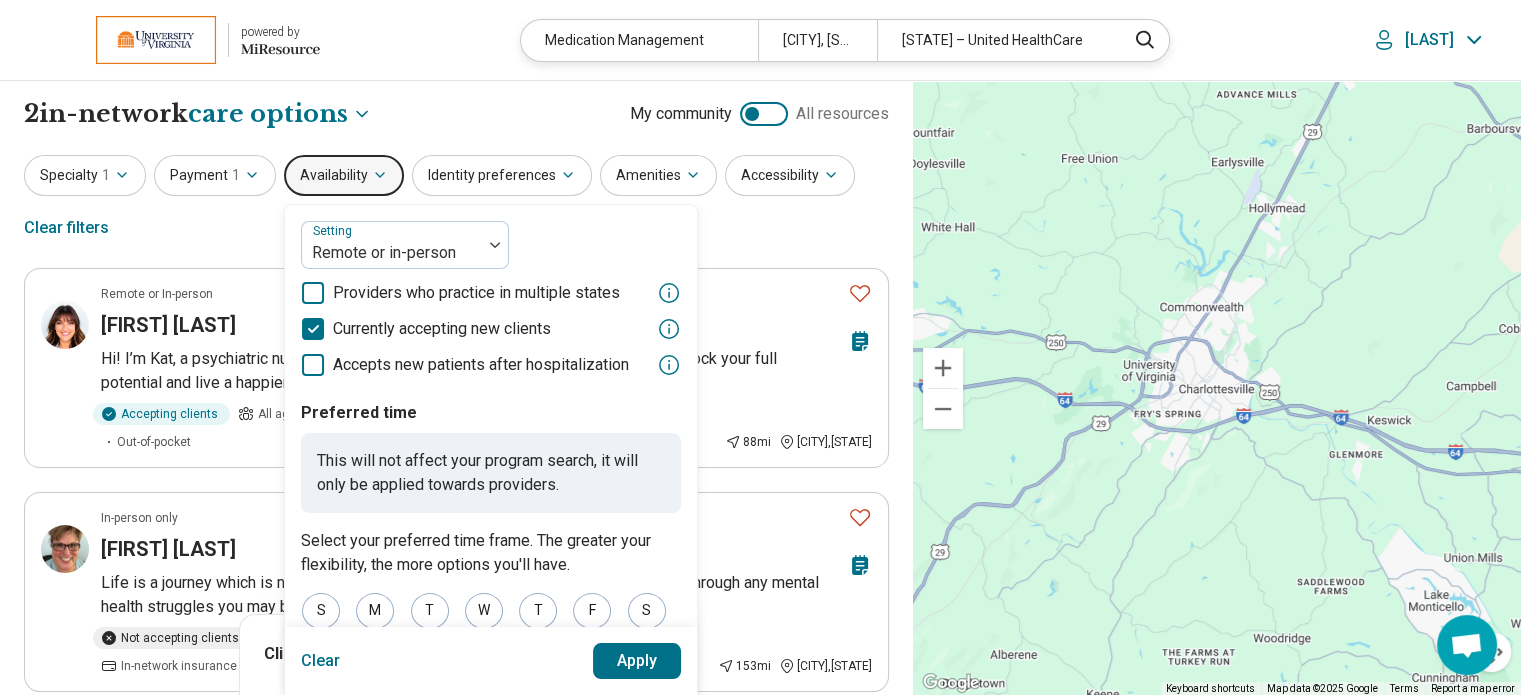click on "Apply" at bounding box center [637, 661] 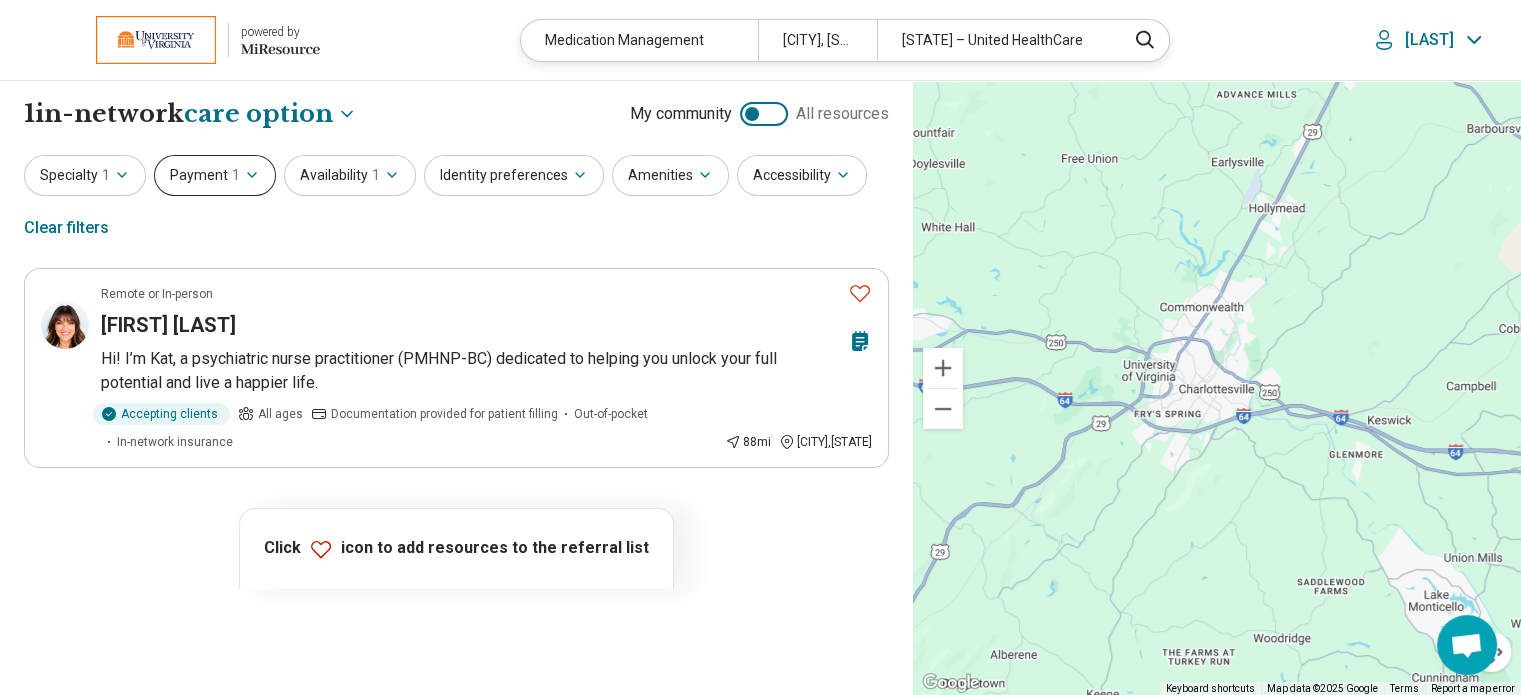 click 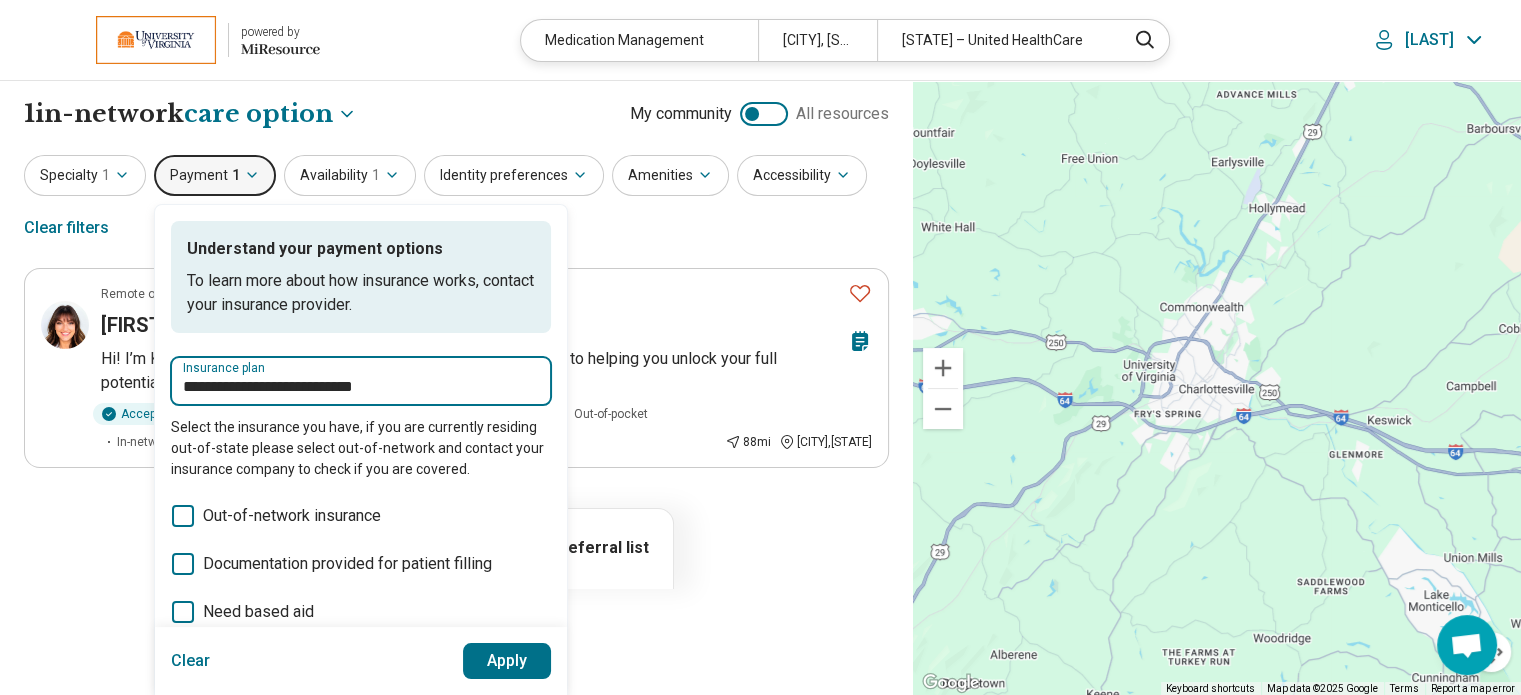 drag, startPoint x: 404, startPoint y: 383, endPoint x: 23, endPoint y: 390, distance: 381.0643 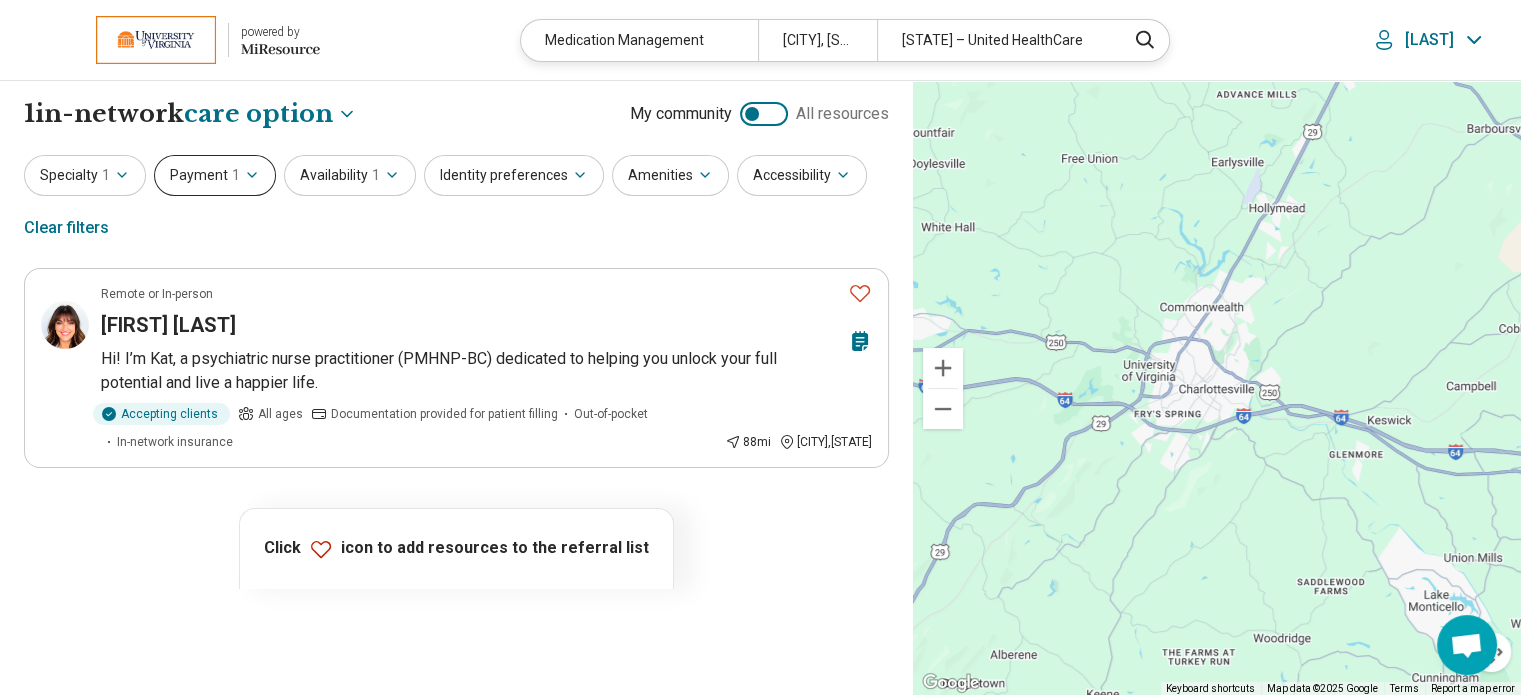 click on "Payment 1" at bounding box center [215, 175] 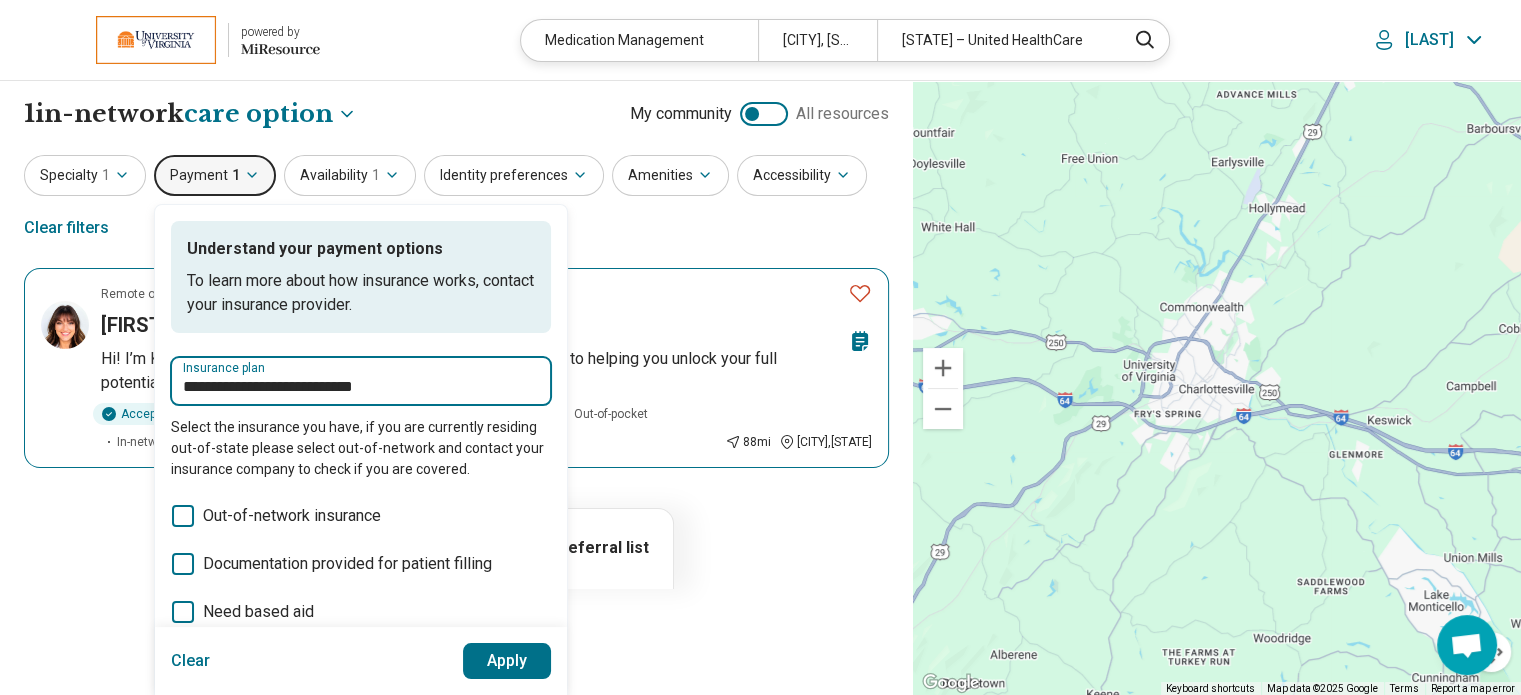 drag, startPoint x: 424, startPoint y: 381, endPoint x: 44, endPoint y: 390, distance: 380.10657 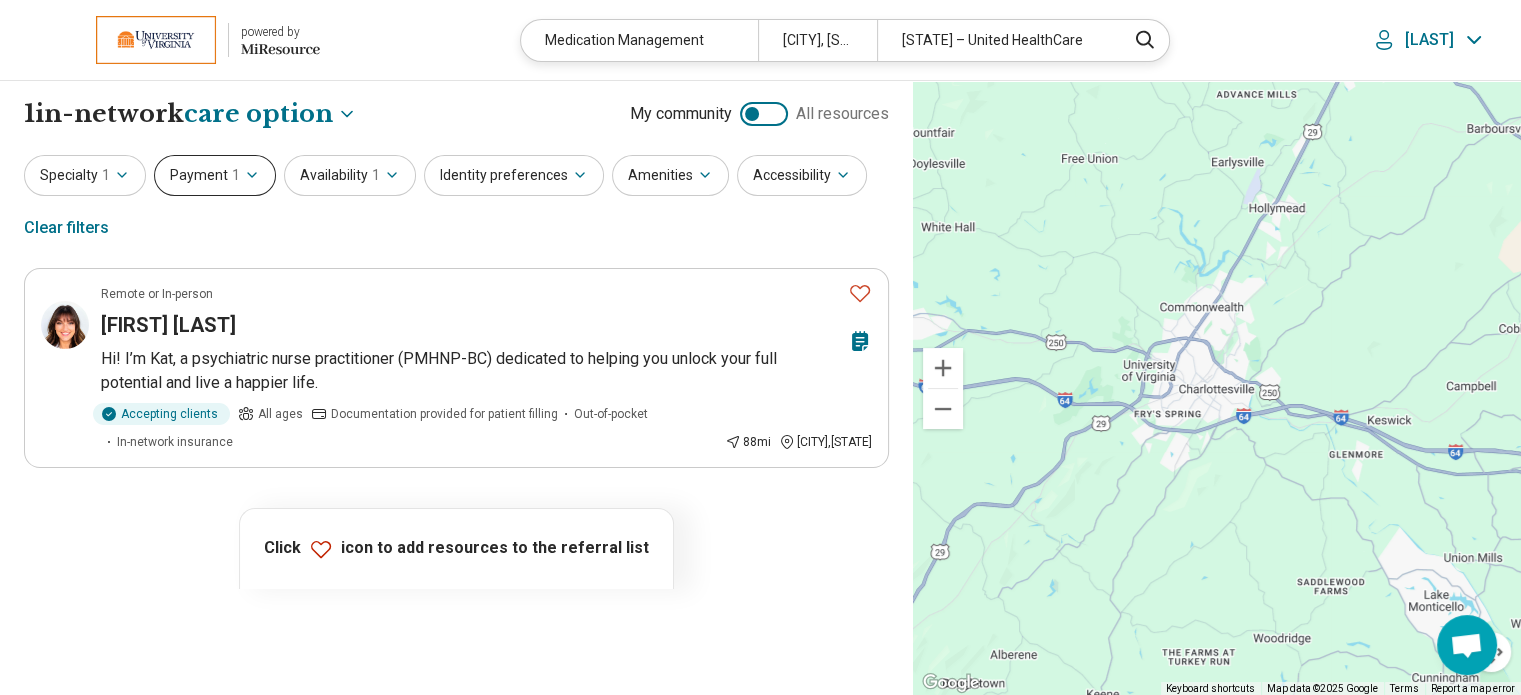 click on "Payment 1" at bounding box center (215, 175) 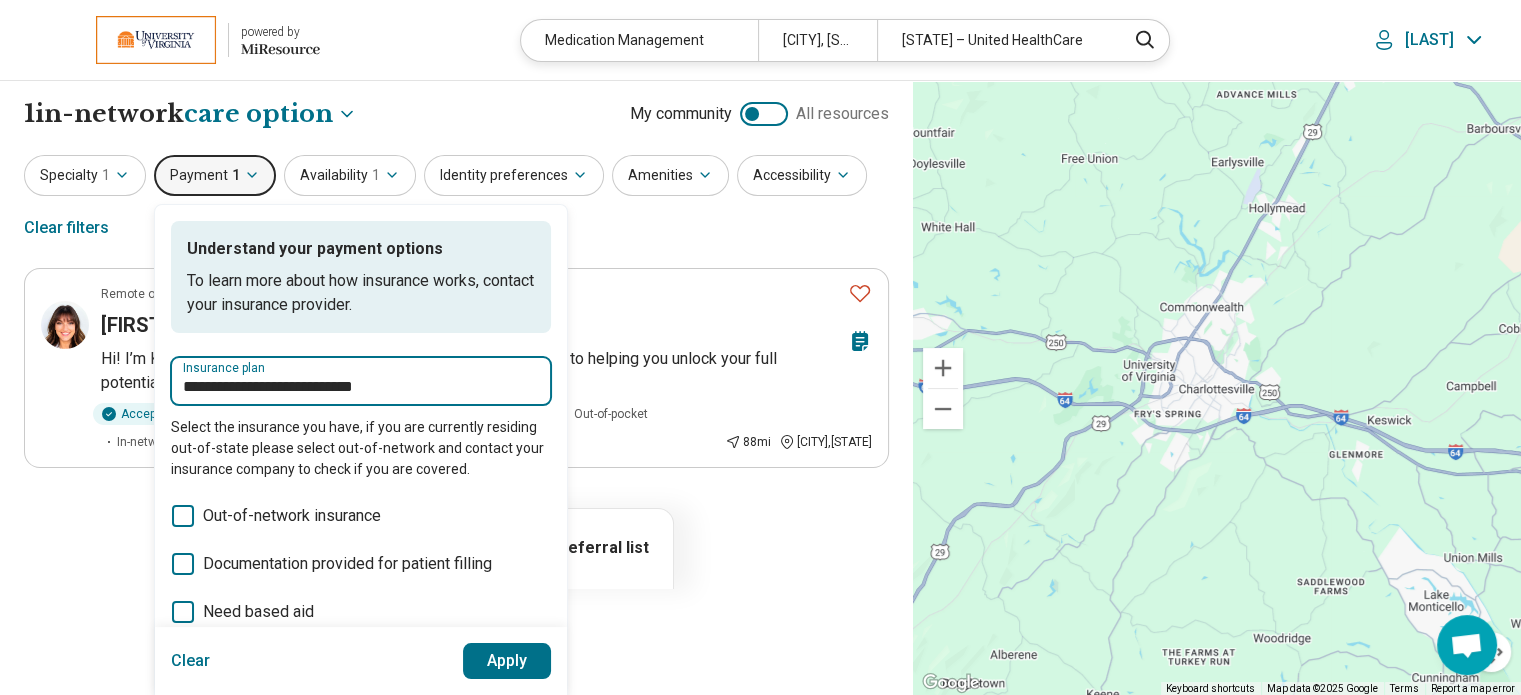 drag, startPoint x: 387, startPoint y: 379, endPoint x: 180, endPoint y: 395, distance: 207.61743 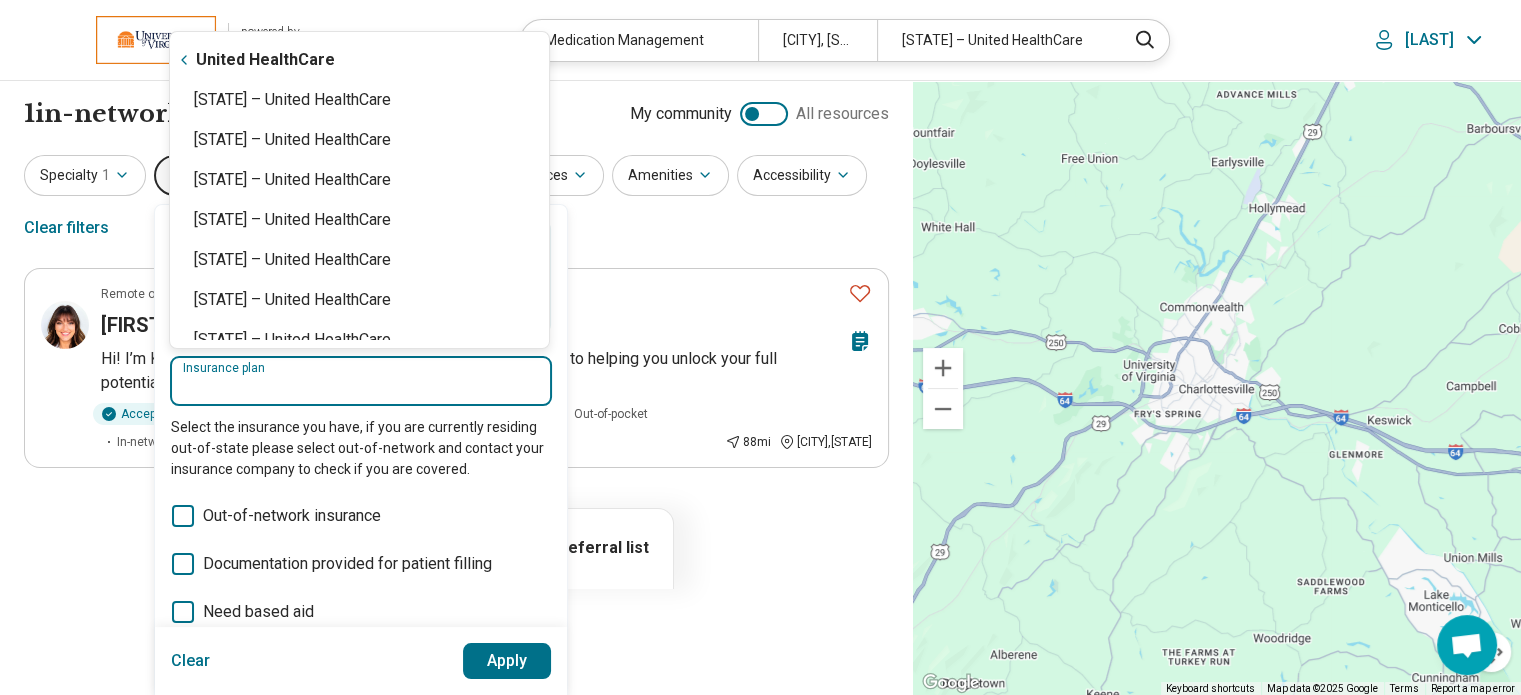 type 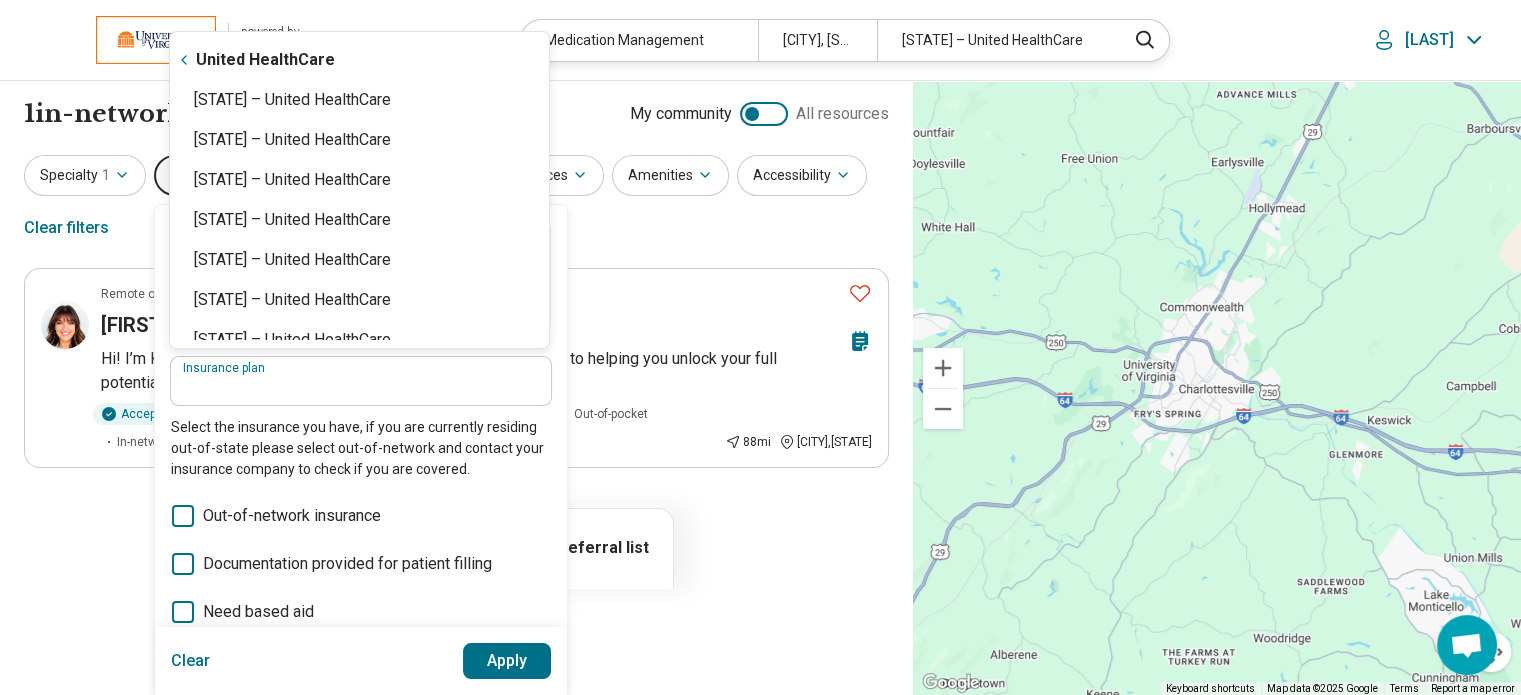 click on "Apply" at bounding box center [507, 661] 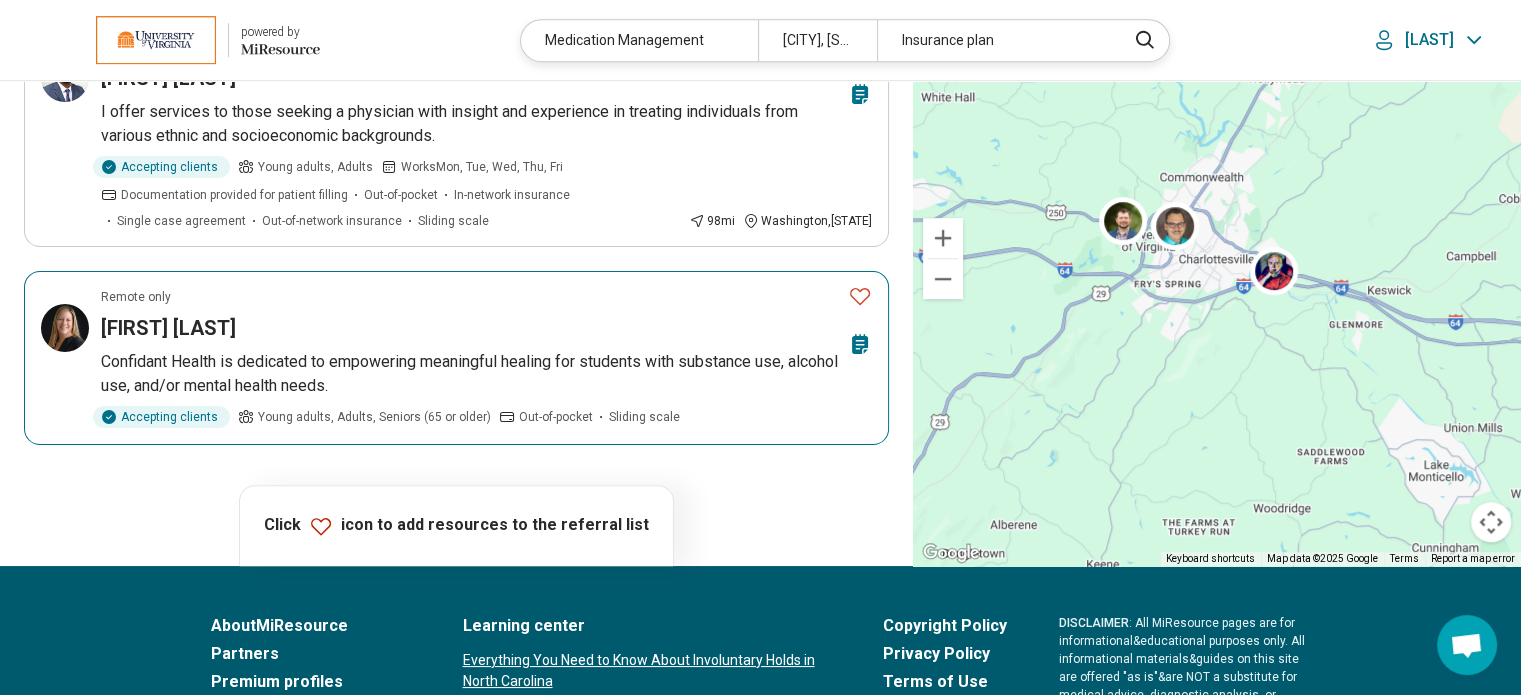 scroll, scrollTop: 1300, scrollLeft: 0, axis: vertical 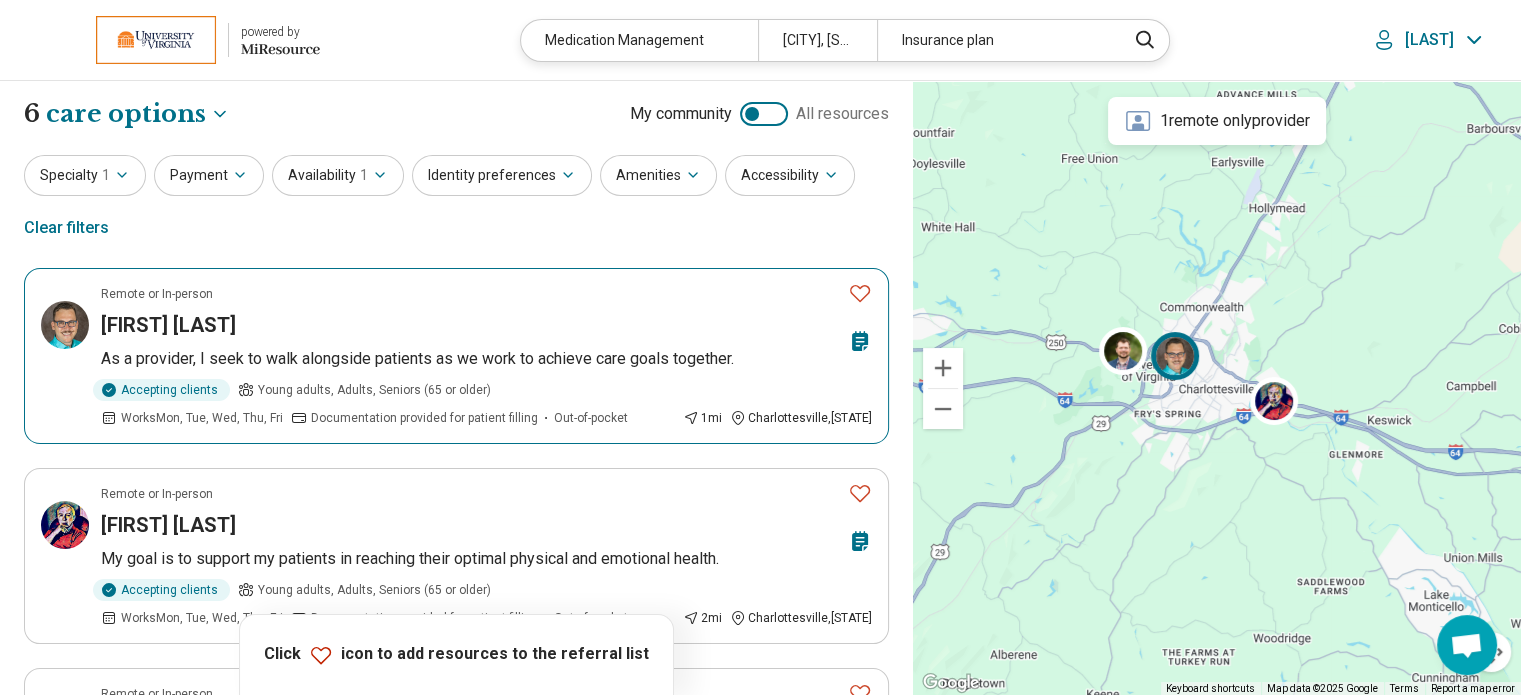 click on "Samuel Howard" at bounding box center [168, 325] 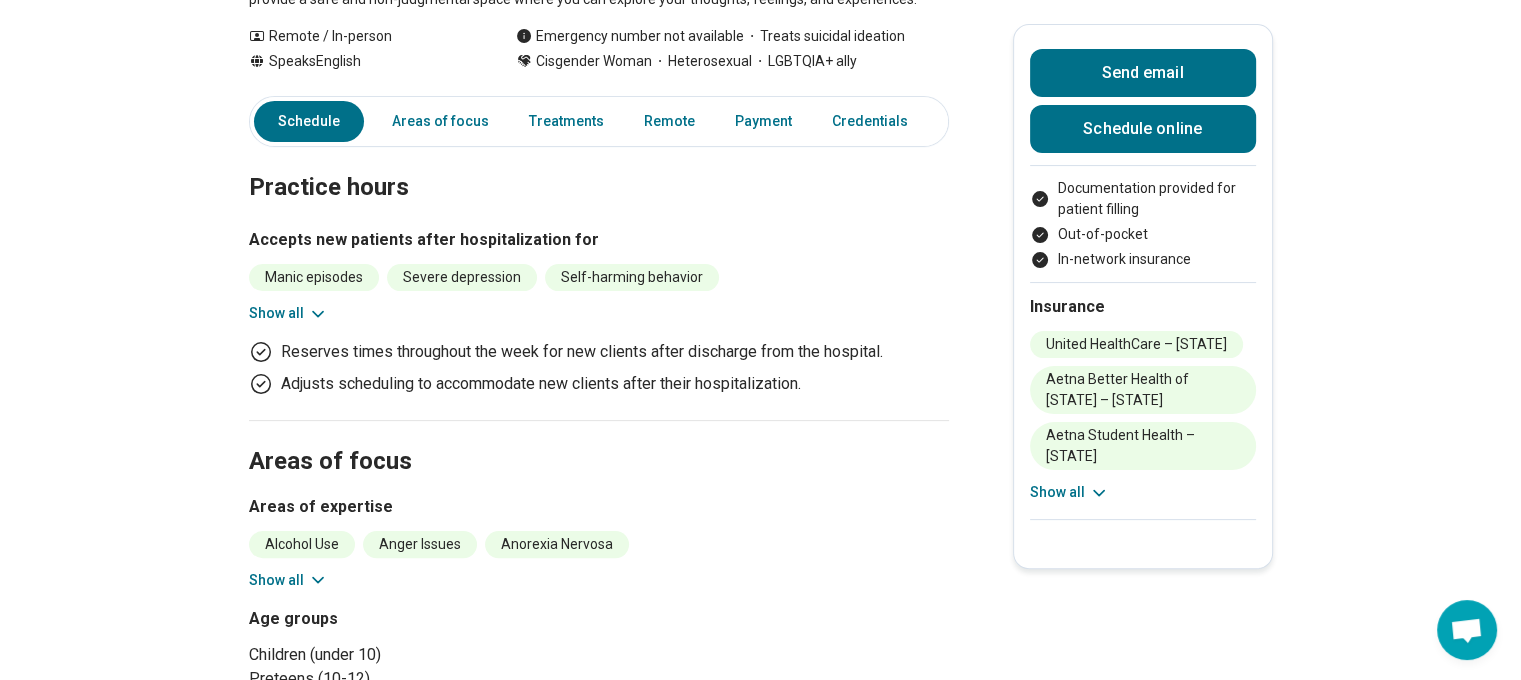 scroll, scrollTop: 400, scrollLeft: 0, axis: vertical 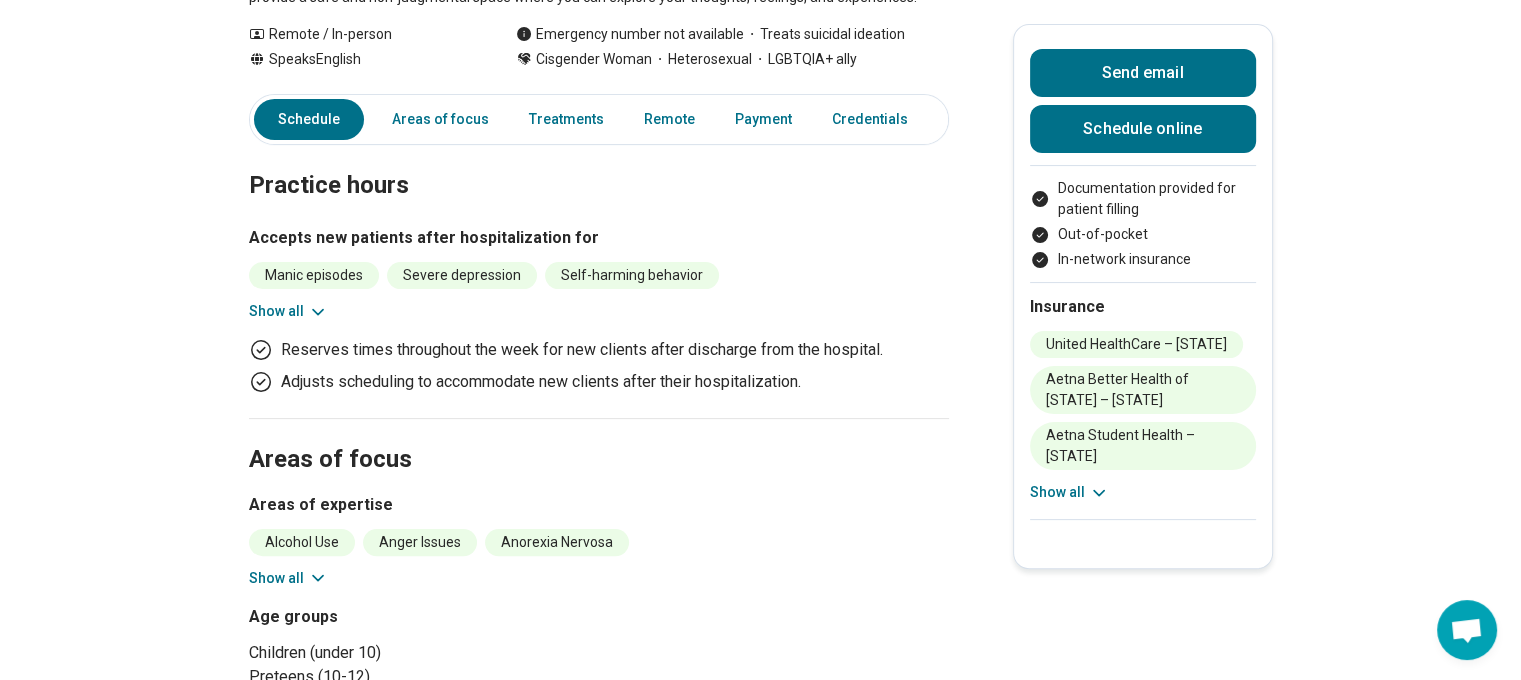 click on "Show all" at bounding box center (288, 311) 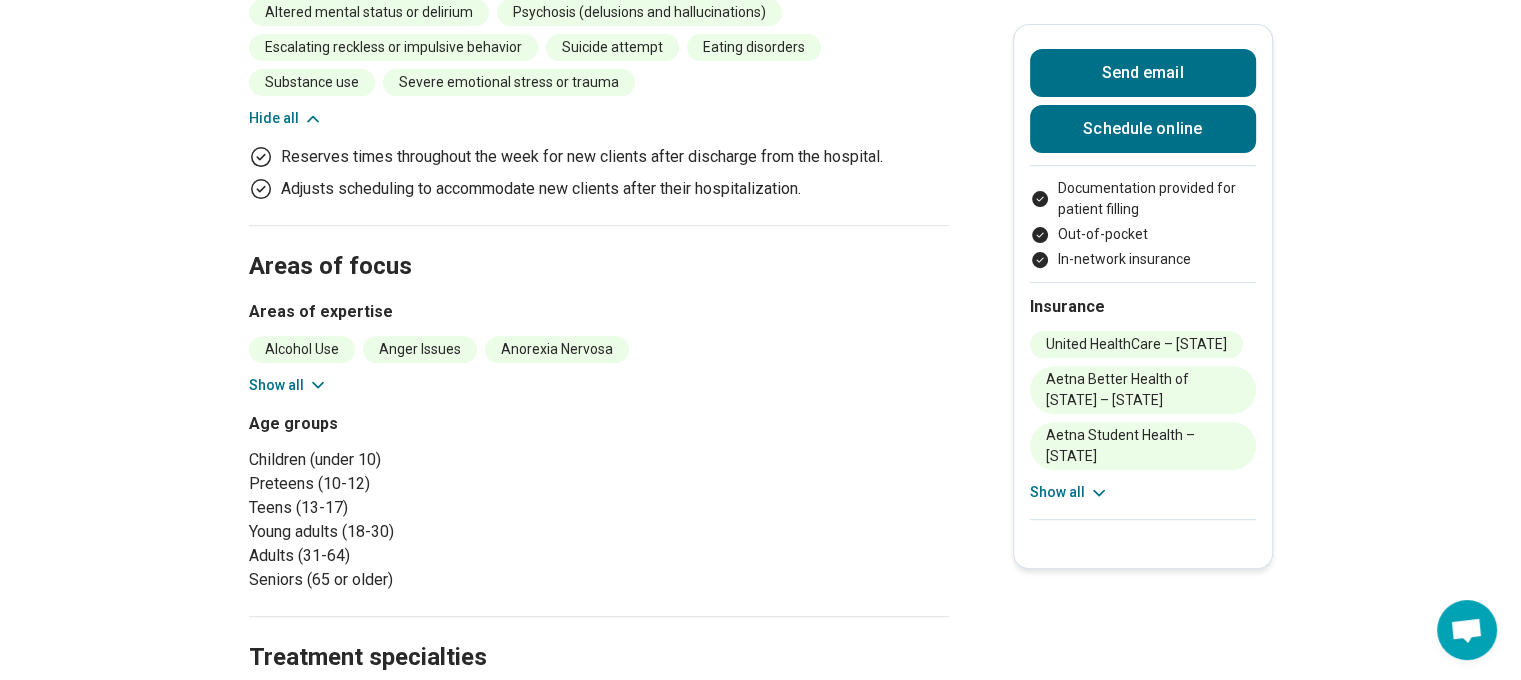 scroll, scrollTop: 700, scrollLeft: 0, axis: vertical 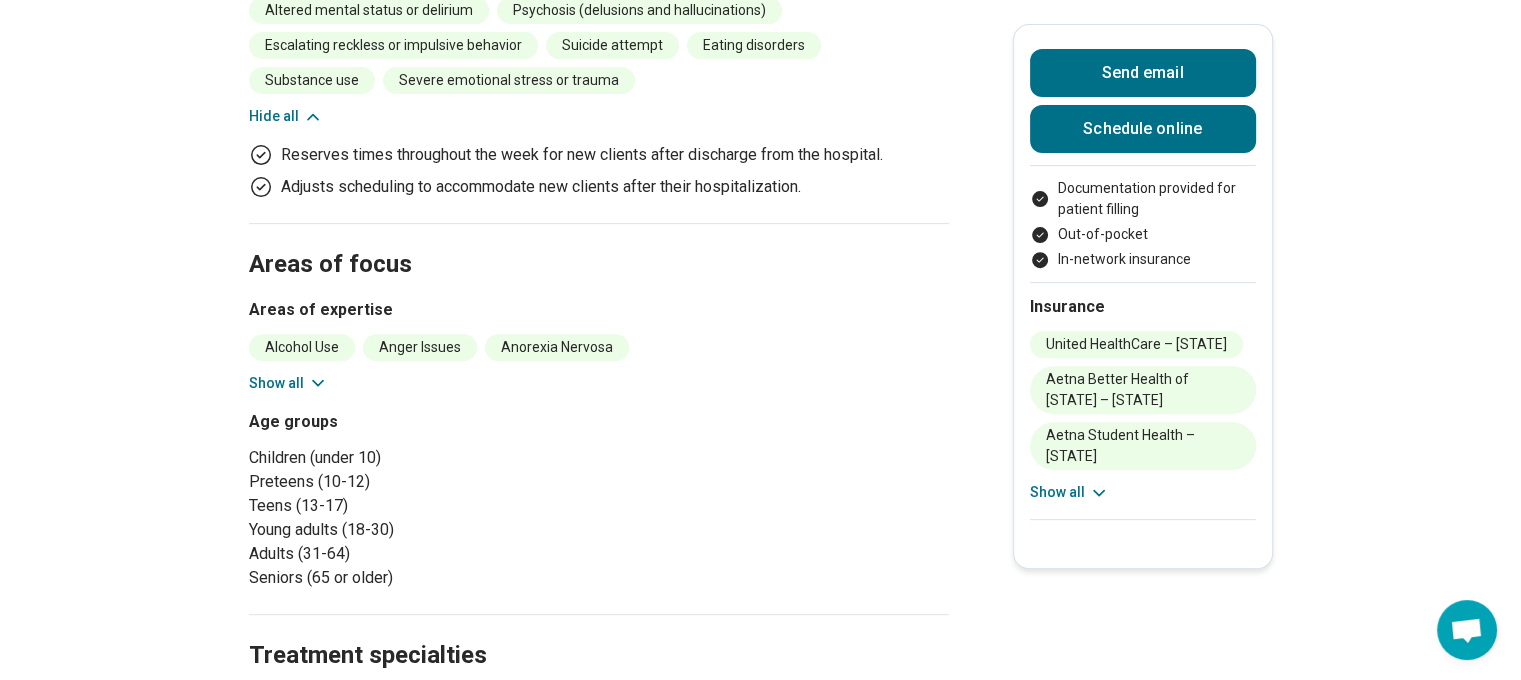 click 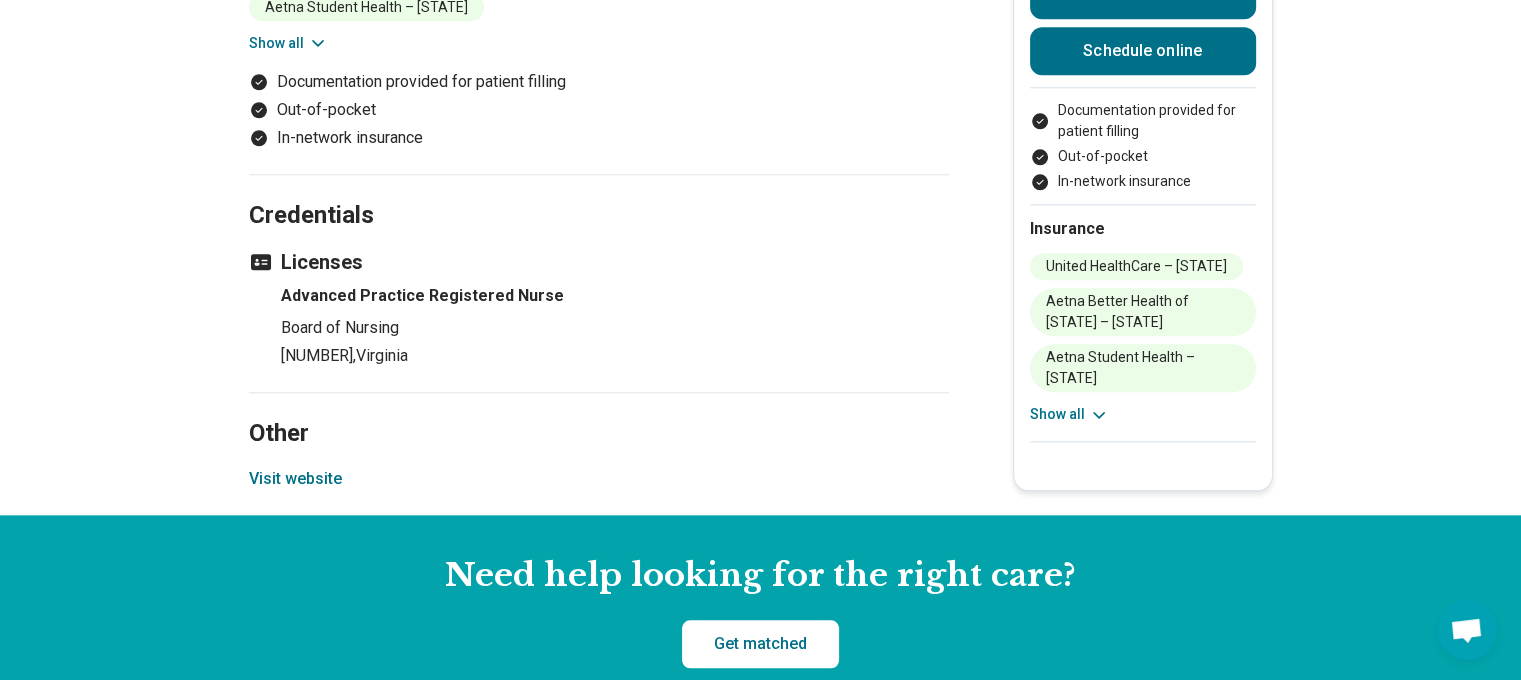 scroll, scrollTop: 2200, scrollLeft: 0, axis: vertical 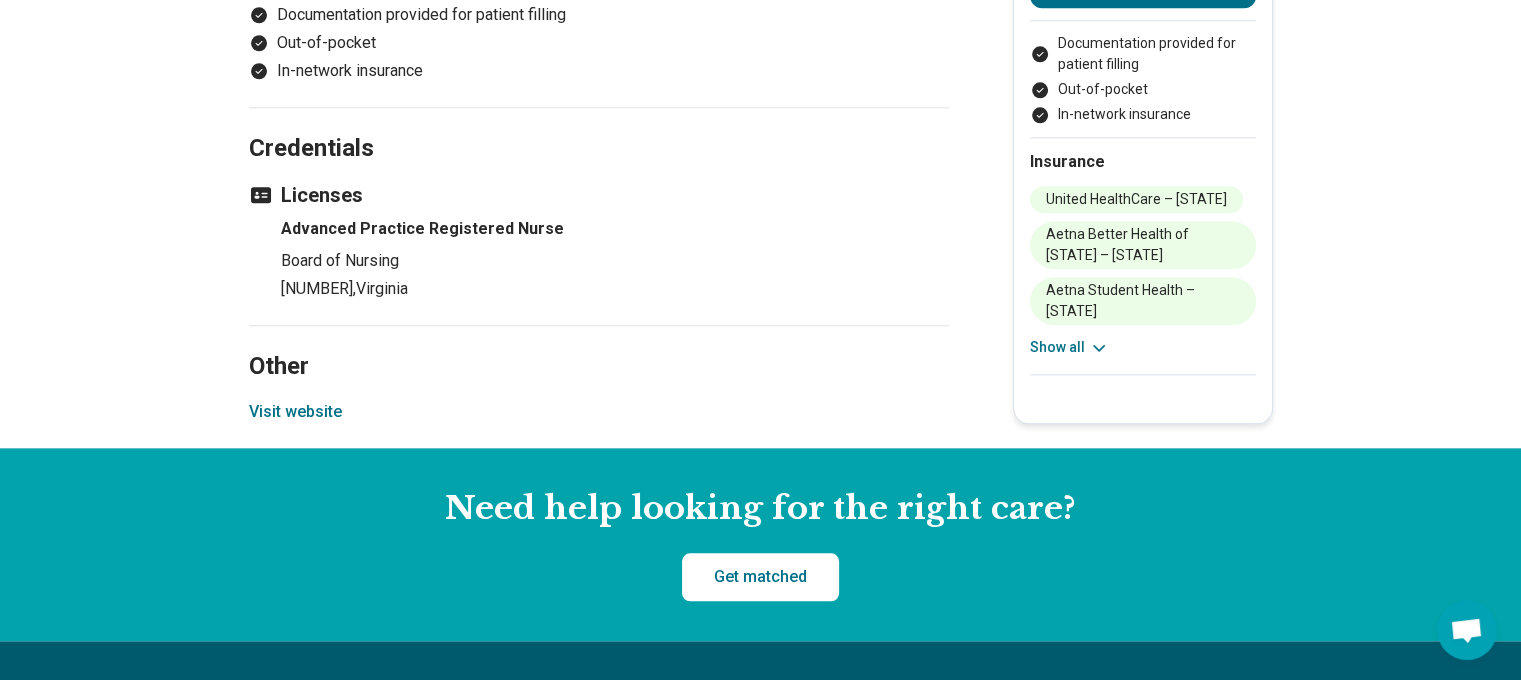 click on "Visit website" at bounding box center (295, 412) 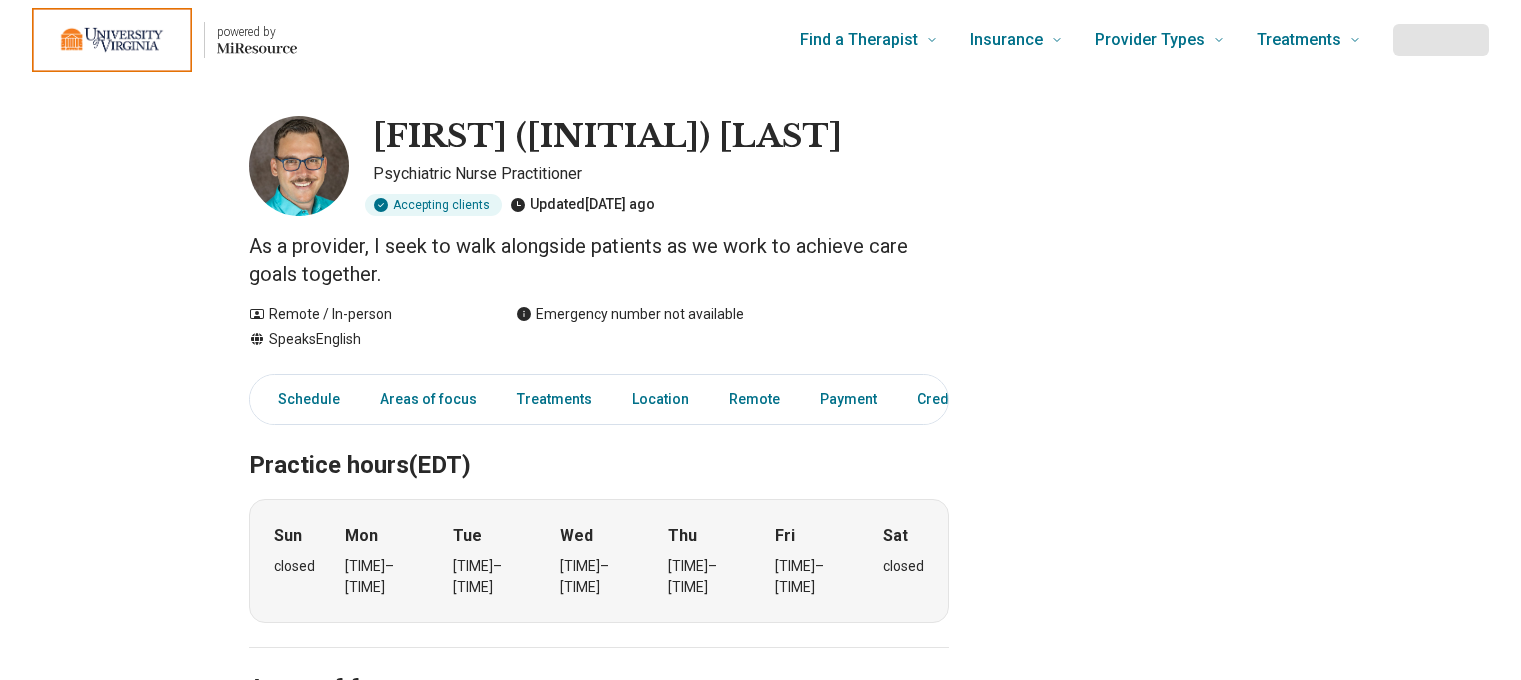 scroll, scrollTop: 0, scrollLeft: 0, axis: both 